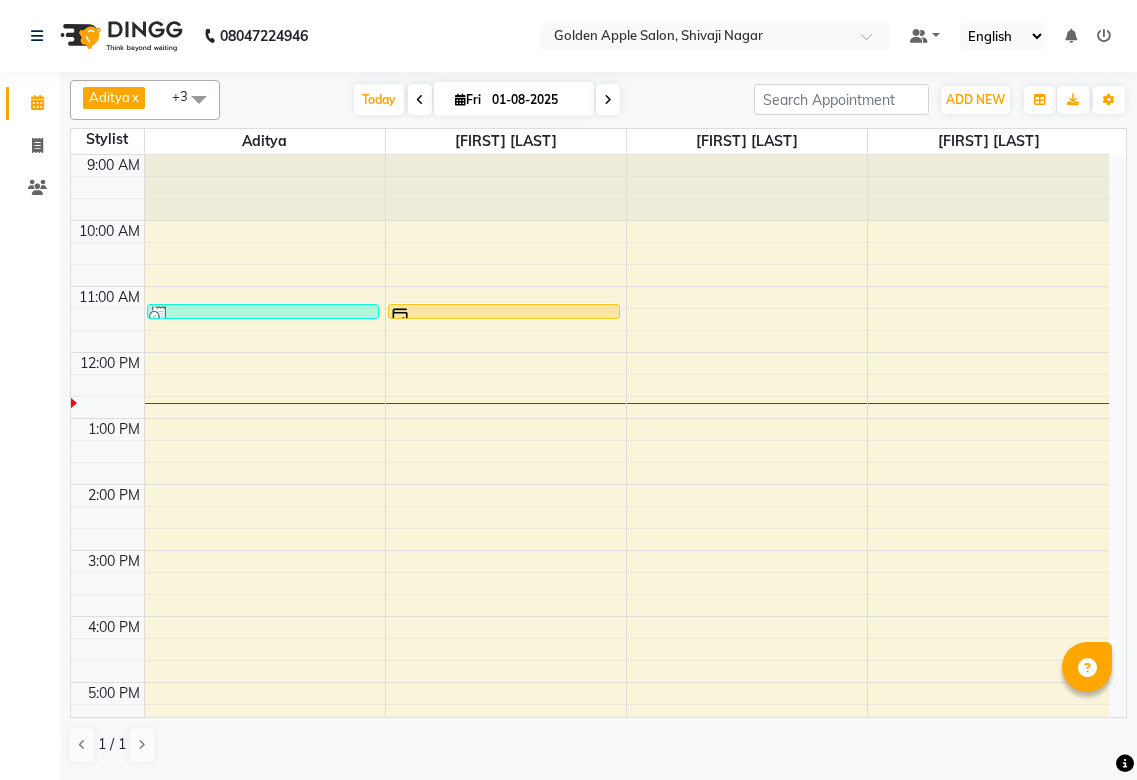 scroll, scrollTop: 0, scrollLeft: 0, axis: both 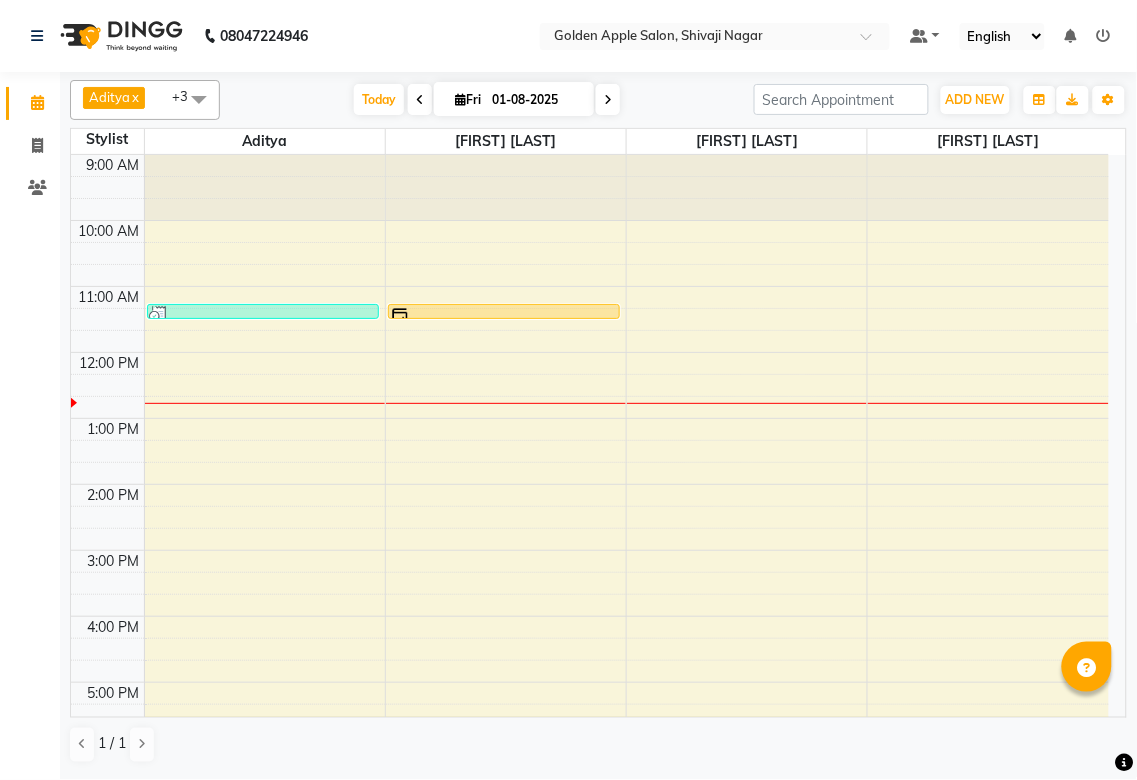 click on "Calendar  Invoice  Clients Completed InProgress Upcoming Dropped Tentative Check-In Confirm Bookings Segments Page Builder" 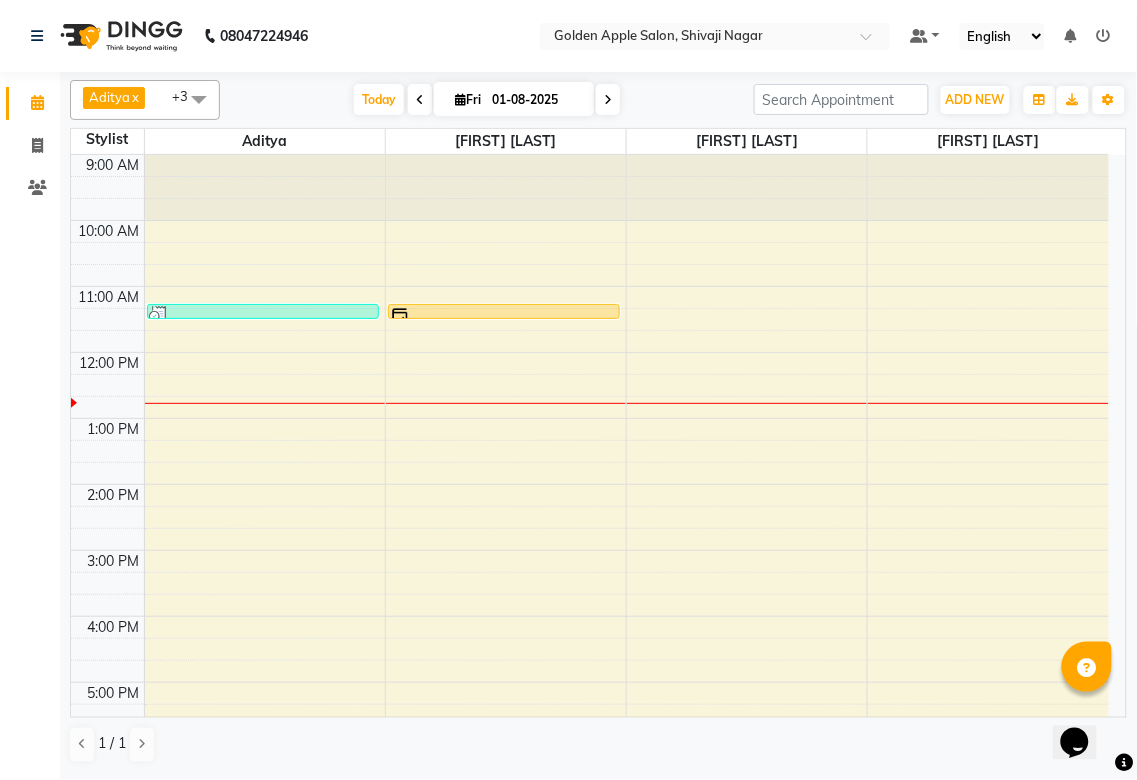 scroll, scrollTop: 0, scrollLeft: 0, axis: both 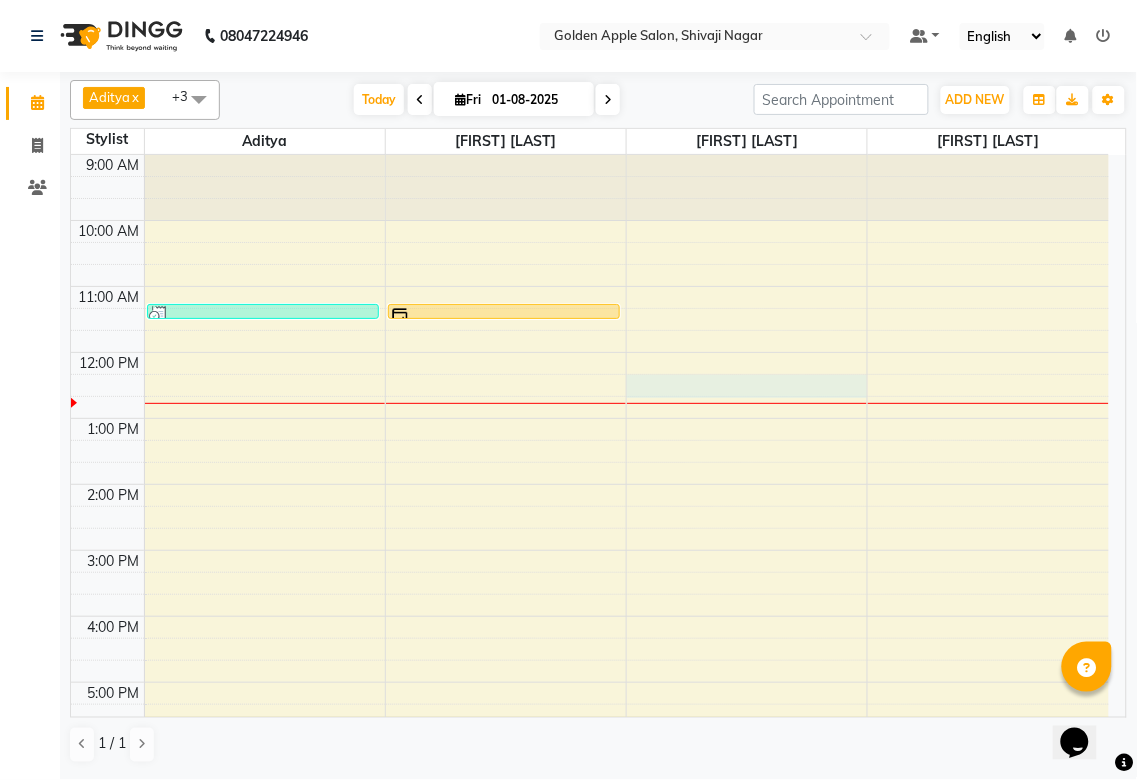 click on "[TIME] [TIME] [TIME] [TIME] [TIME] [TIME] [TIME] [TIME] [TIME] [TIME] [TIME] [TIME] [TIME]     [FIRST] [LAST], TK02, [TIME]-[TIME], [SERVICE]      [FIRST] [LAST], TK01, [TIME]-[TIME], [SERVICE]" at bounding box center (590, 583) 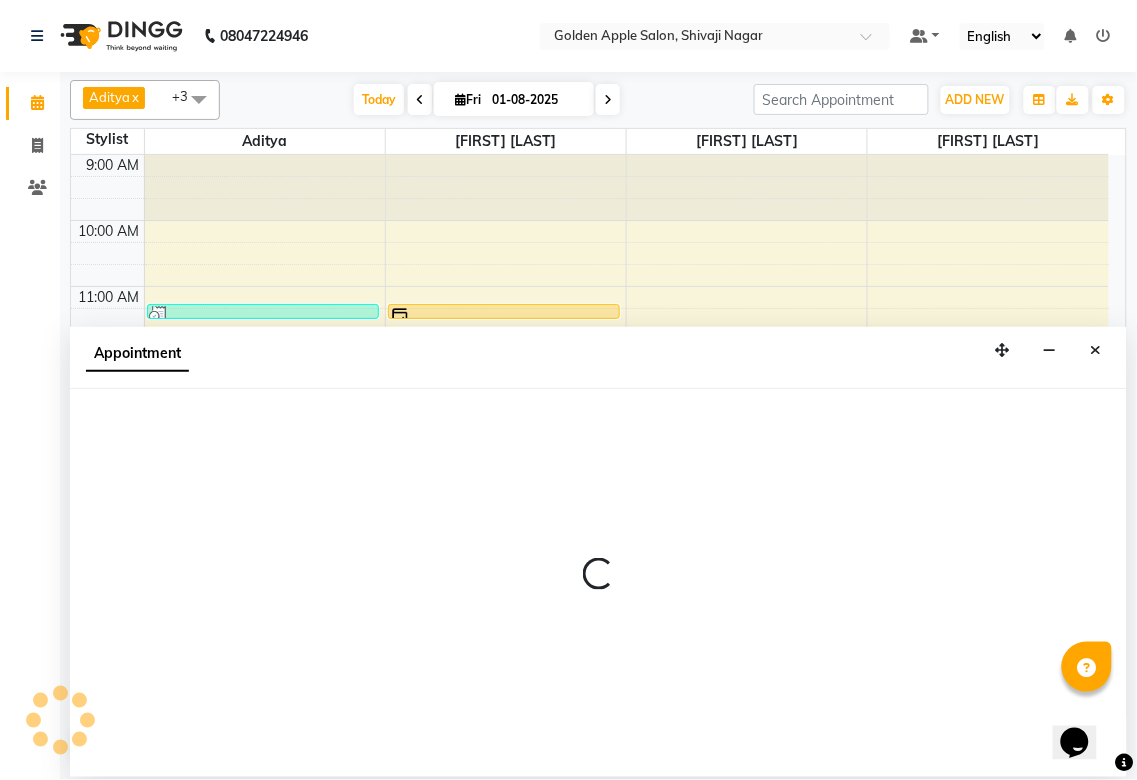 select on "[POSTAL CODE]" 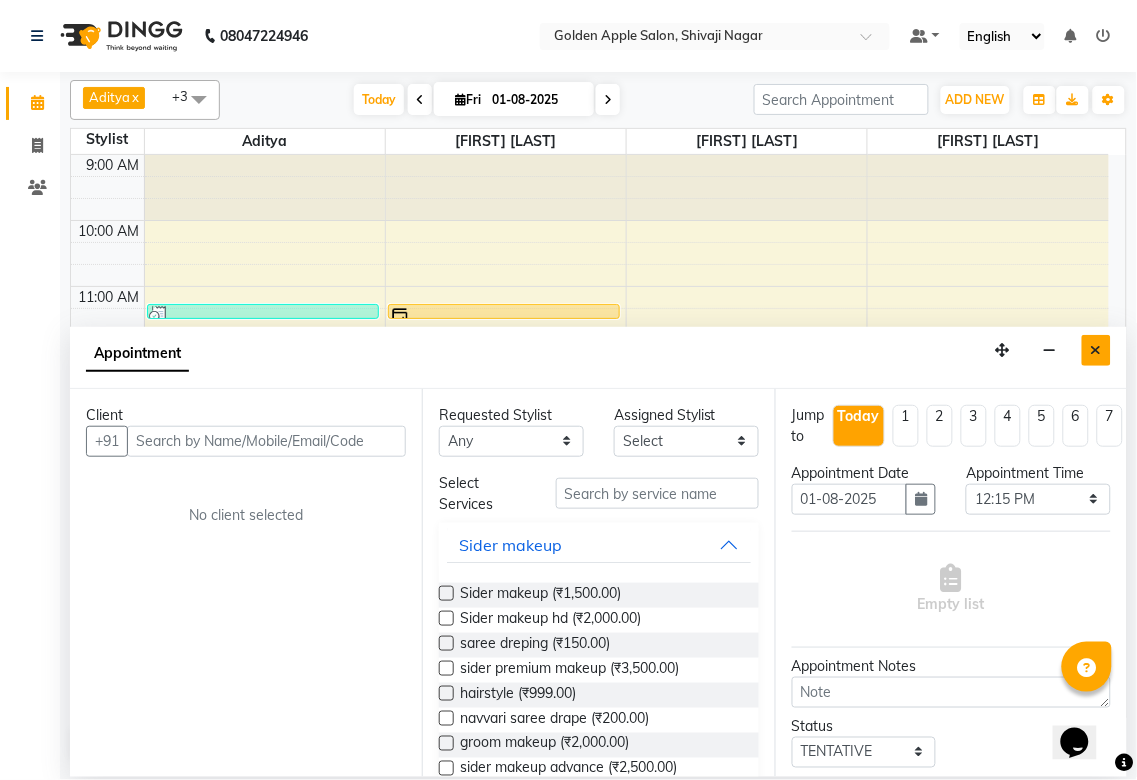 click at bounding box center [1096, 350] 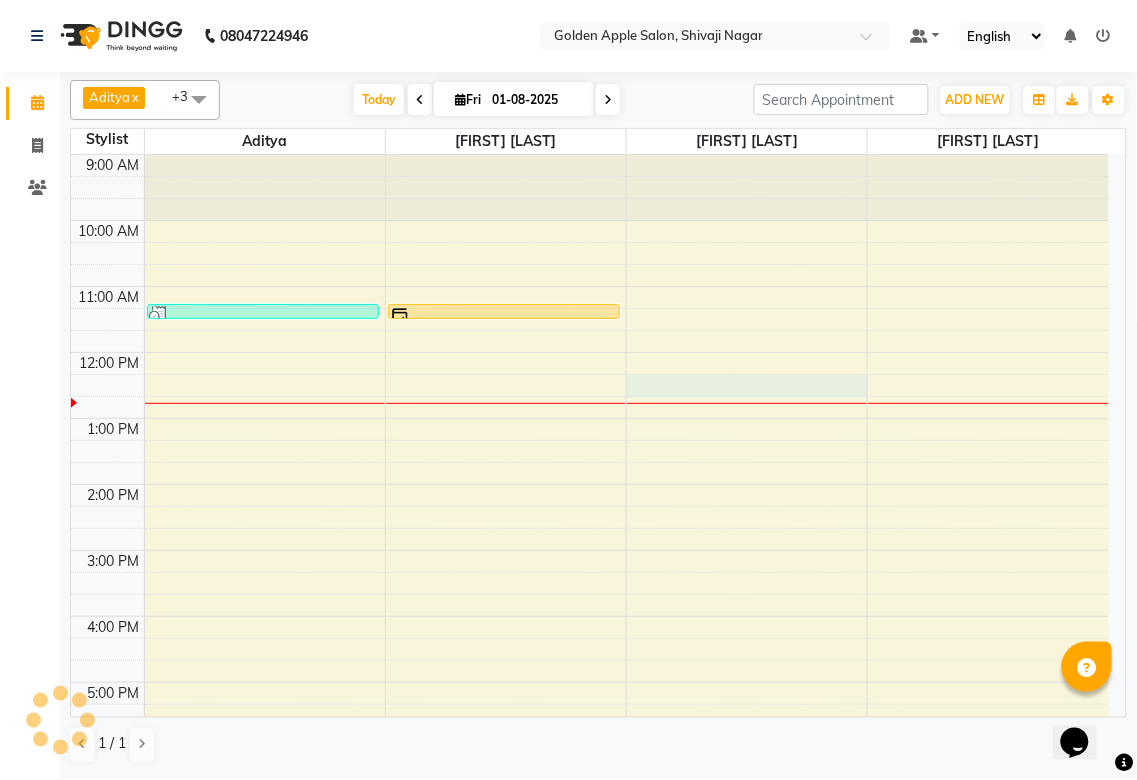 click on "[TIME] [TIME] [TIME] [TIME] [TIME] [TIME] [TIME] [TIME] [TIME] [TIME] [TIME] [TIME] [TIME]     [FIRST] [LAST], TK02, [TIME]-[TIME], [SERVICE]      [FIRST] [LAST], TK01, [TIME]-[TIME], [SERVICE]" at bounding box center [590, 583] 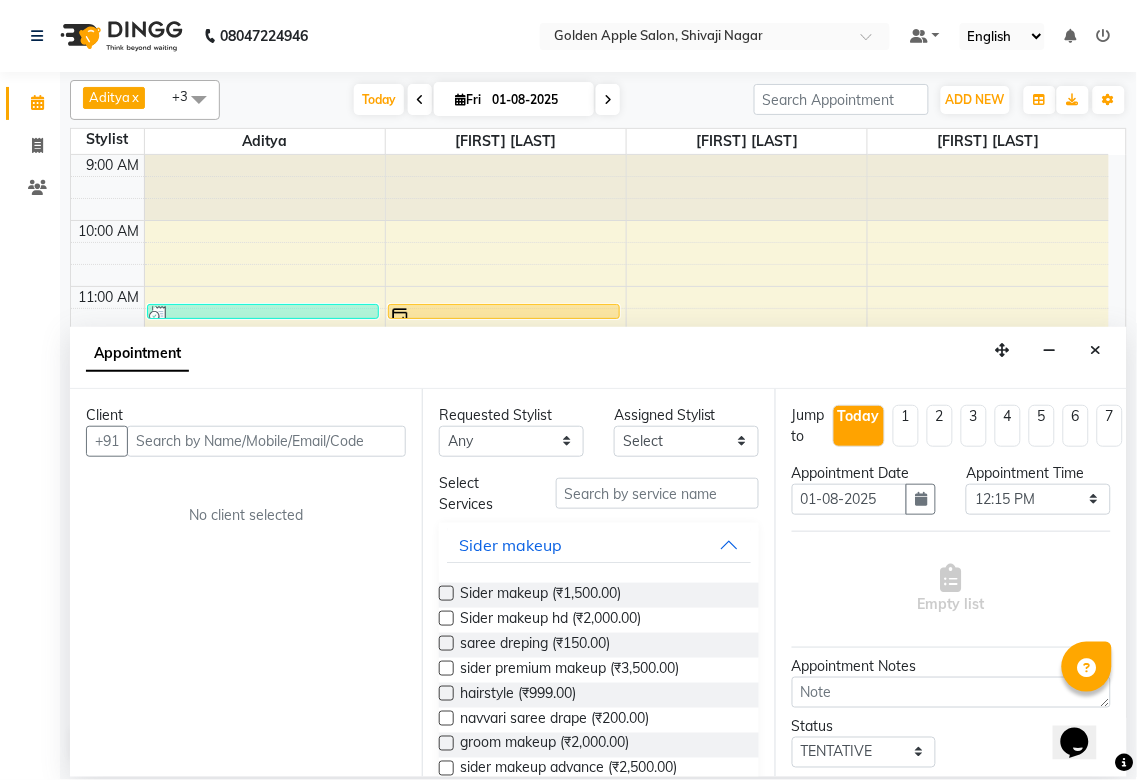 click at bounding box center (266, 441) 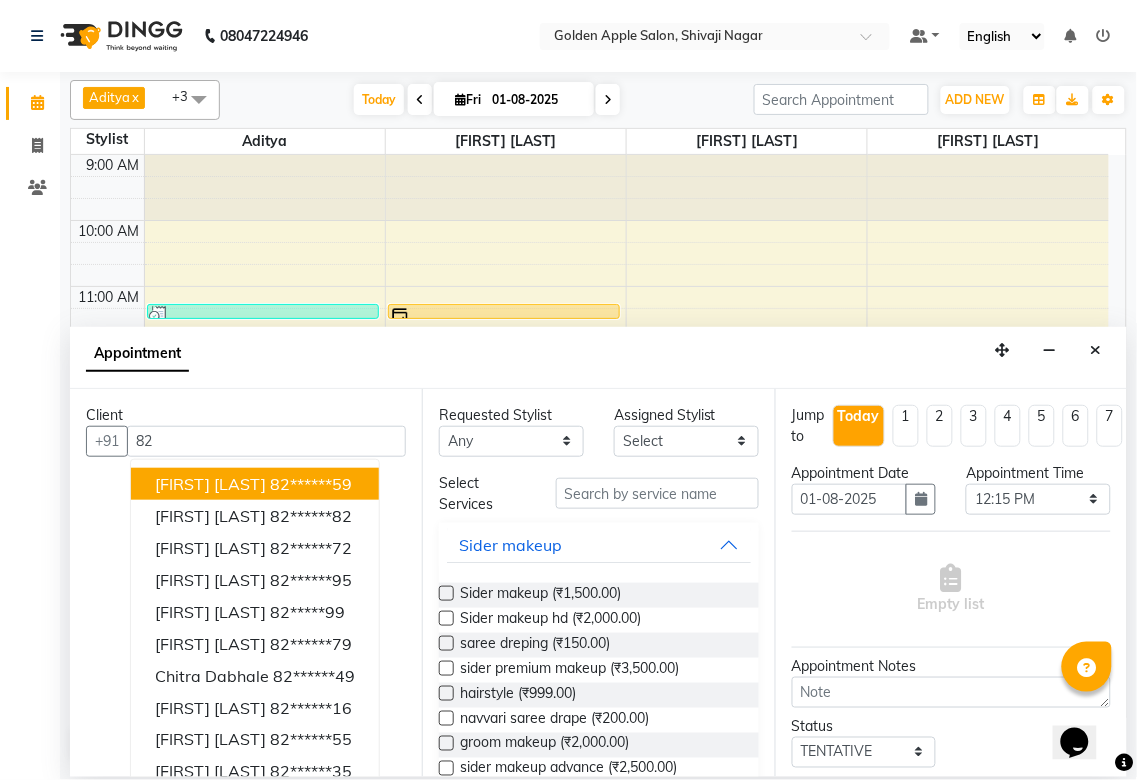 type on "8" 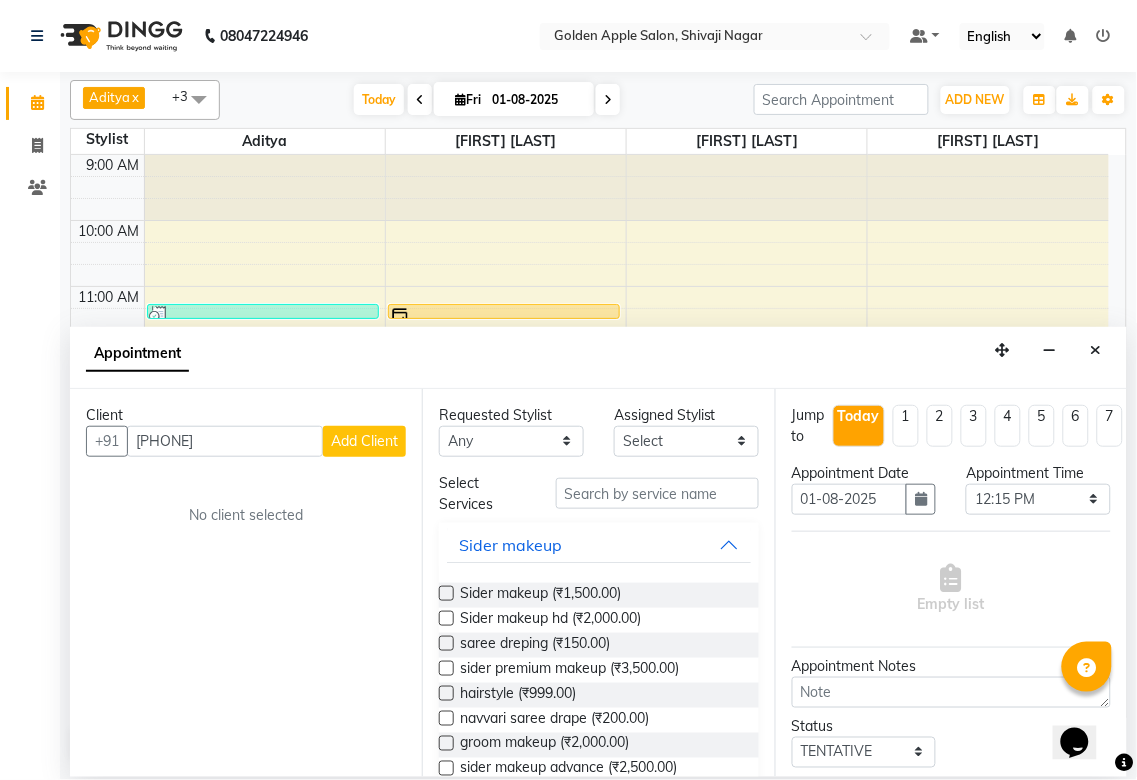 type on "[PHONE]" 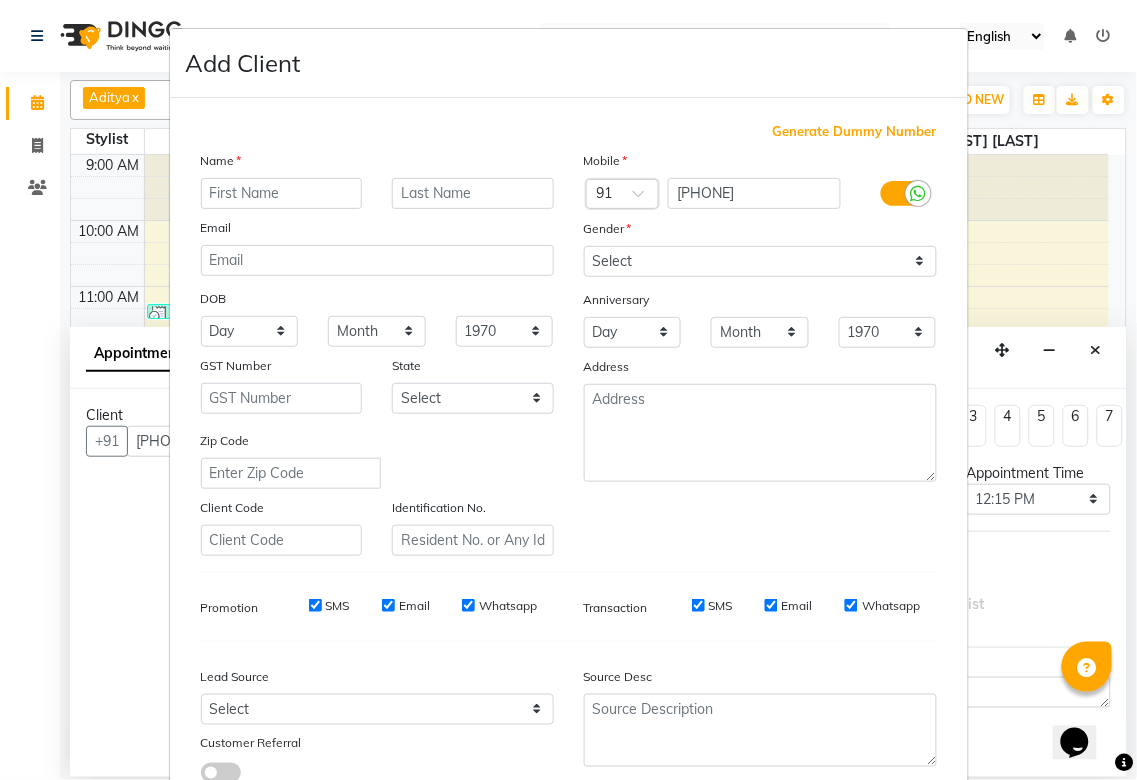 click at bounding box center (282, 193) 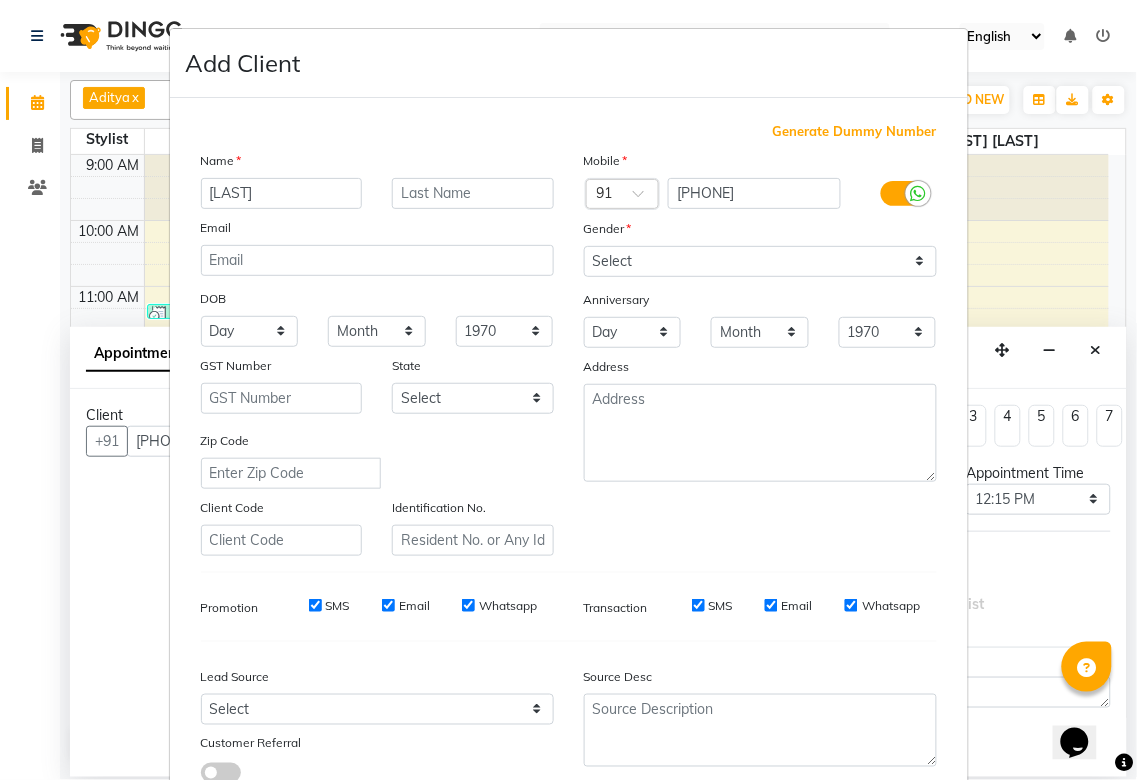 type on "[LAST]" 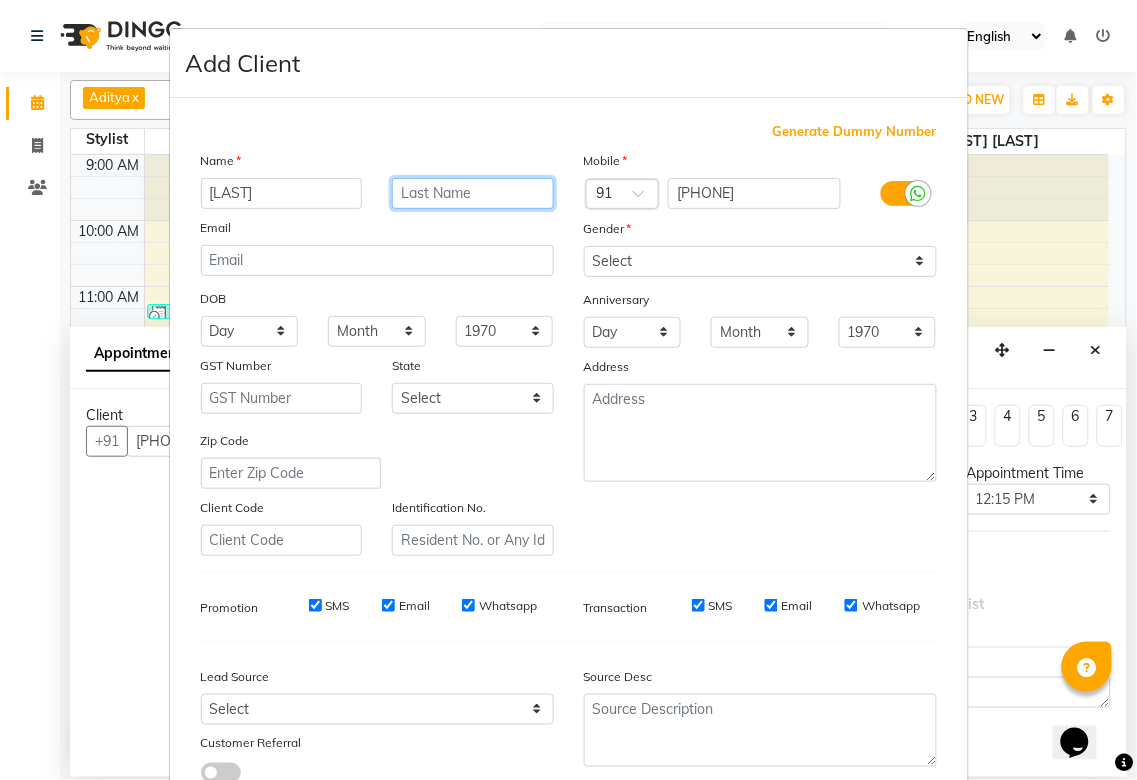 click at bounding box center (473, 193) 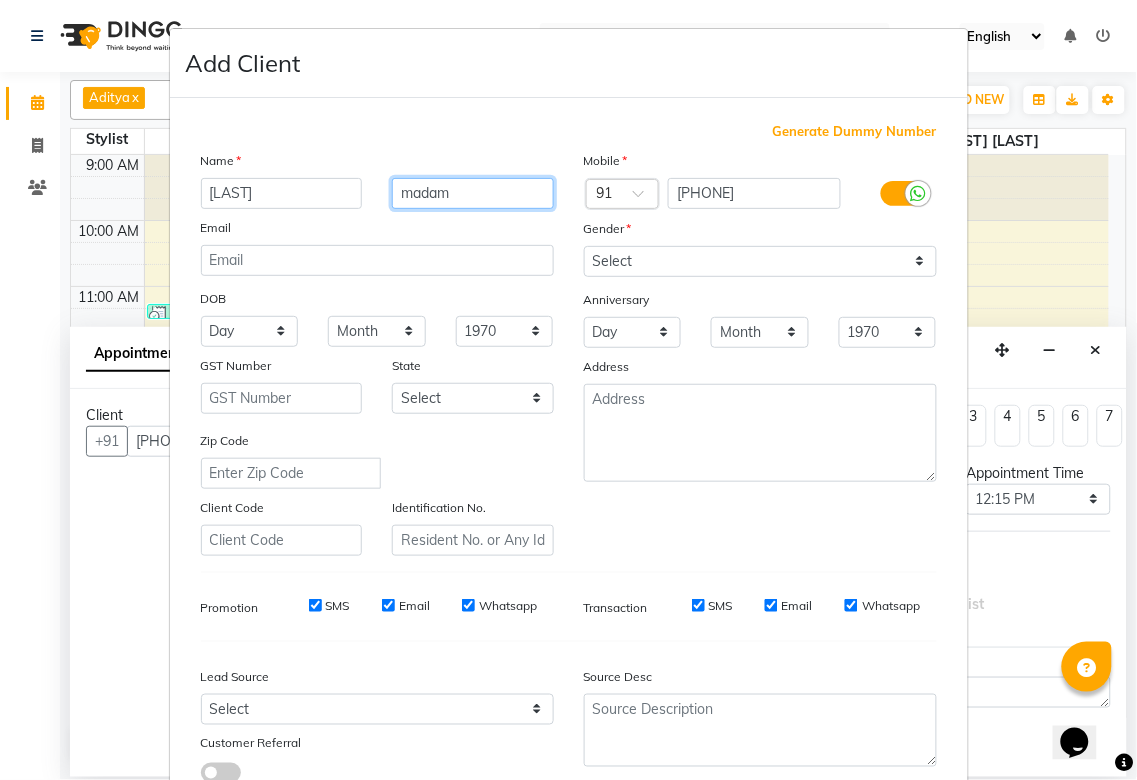 type on "madam" 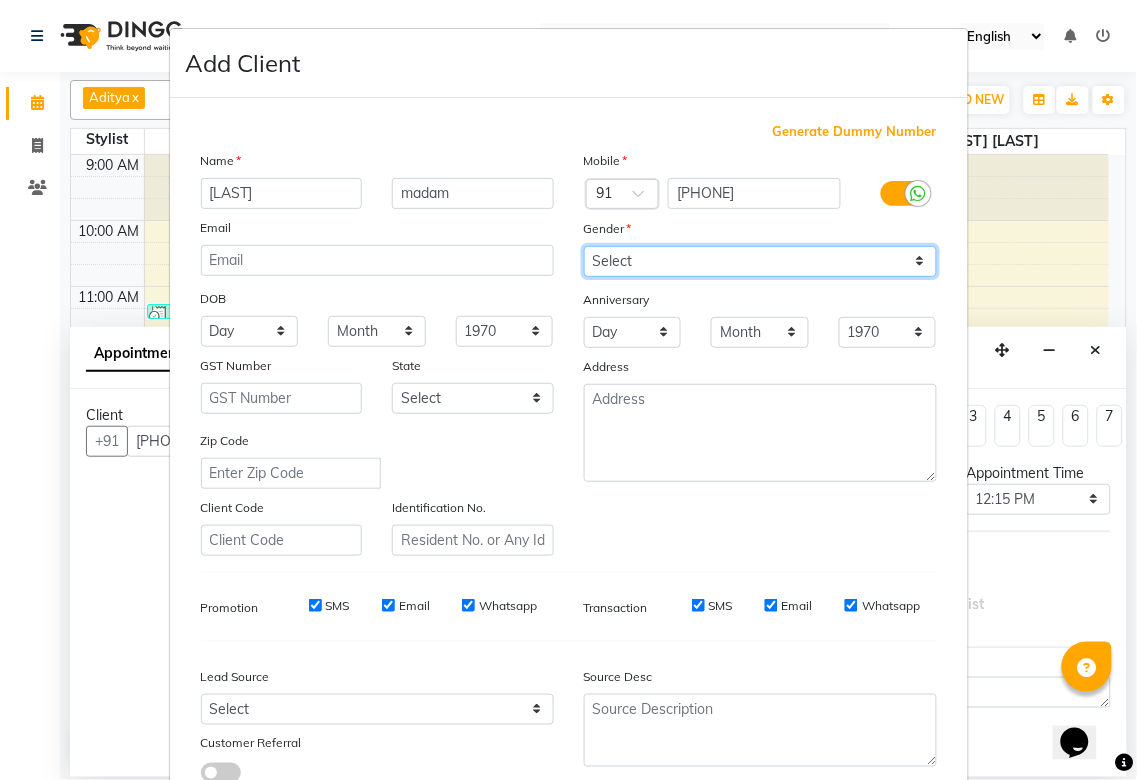 click on "Select Male Female Other Prefer Not To Say" at bounding box center [760, 261] 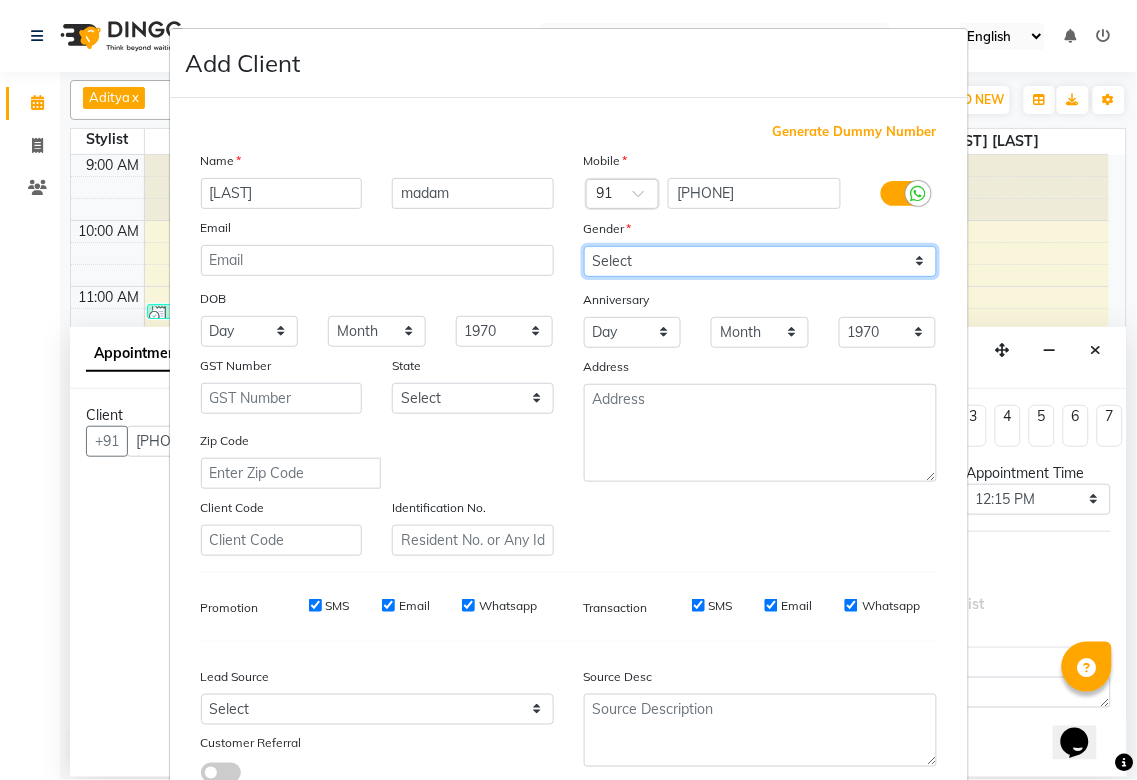 select on "female" 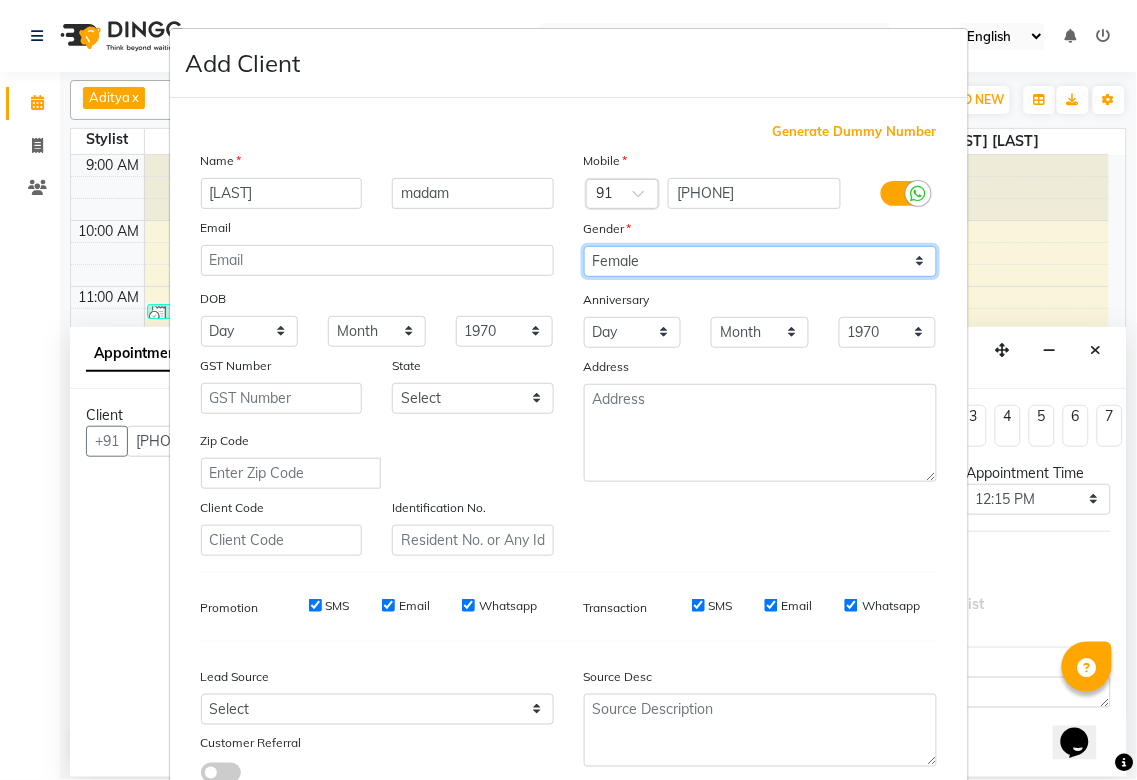 click on "Select Male Female Other Prefer Not To Say" at bounding box center (760, 261) 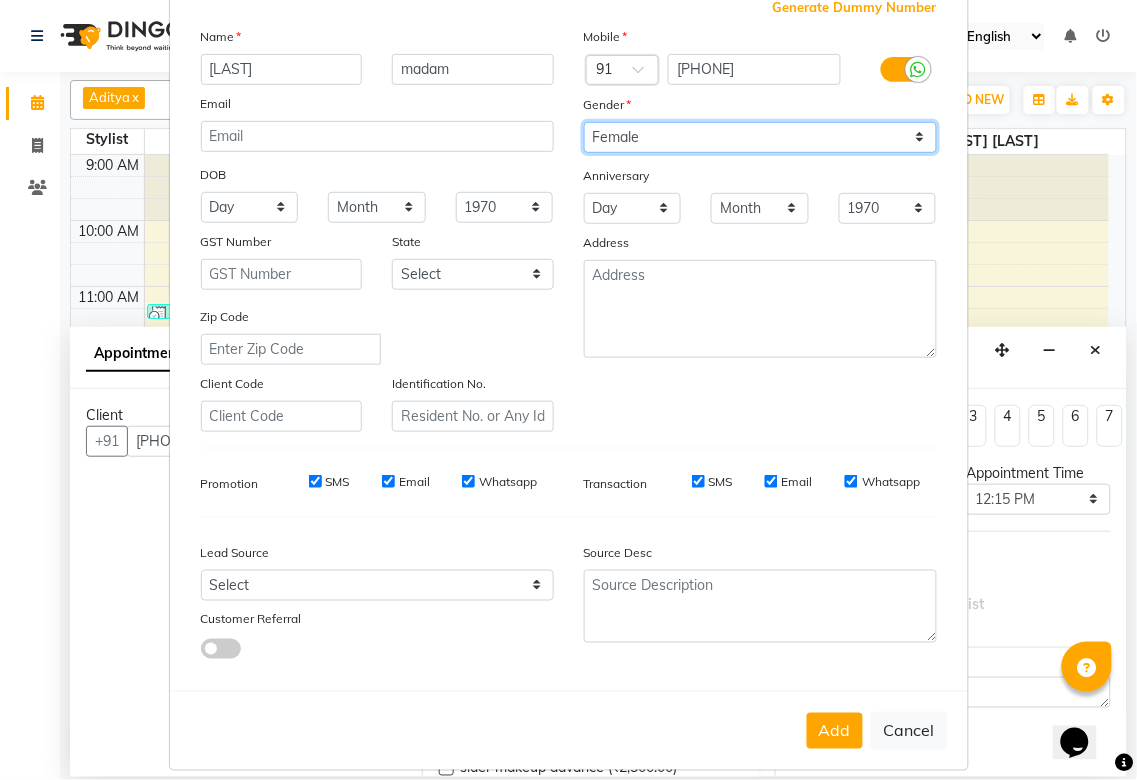 scroll, scrollTop: 144, scrollLeft: 0, axis: vertical 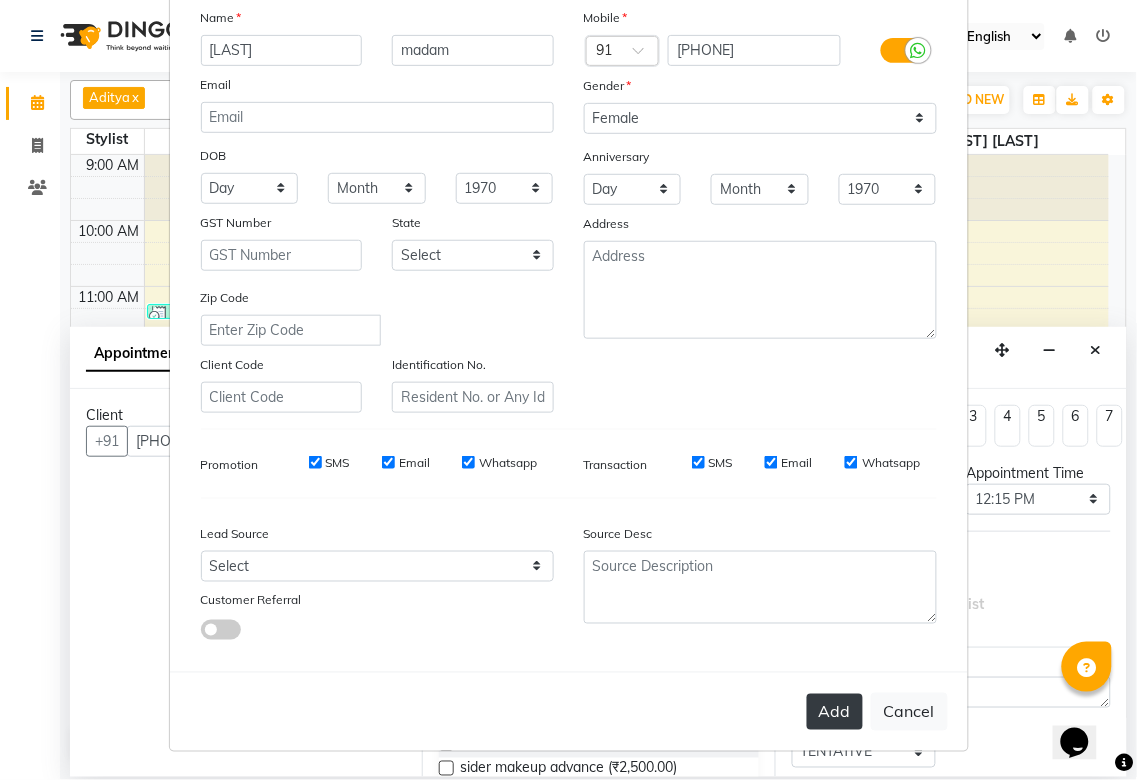 click on "Add" at bounding box center (835, 712) 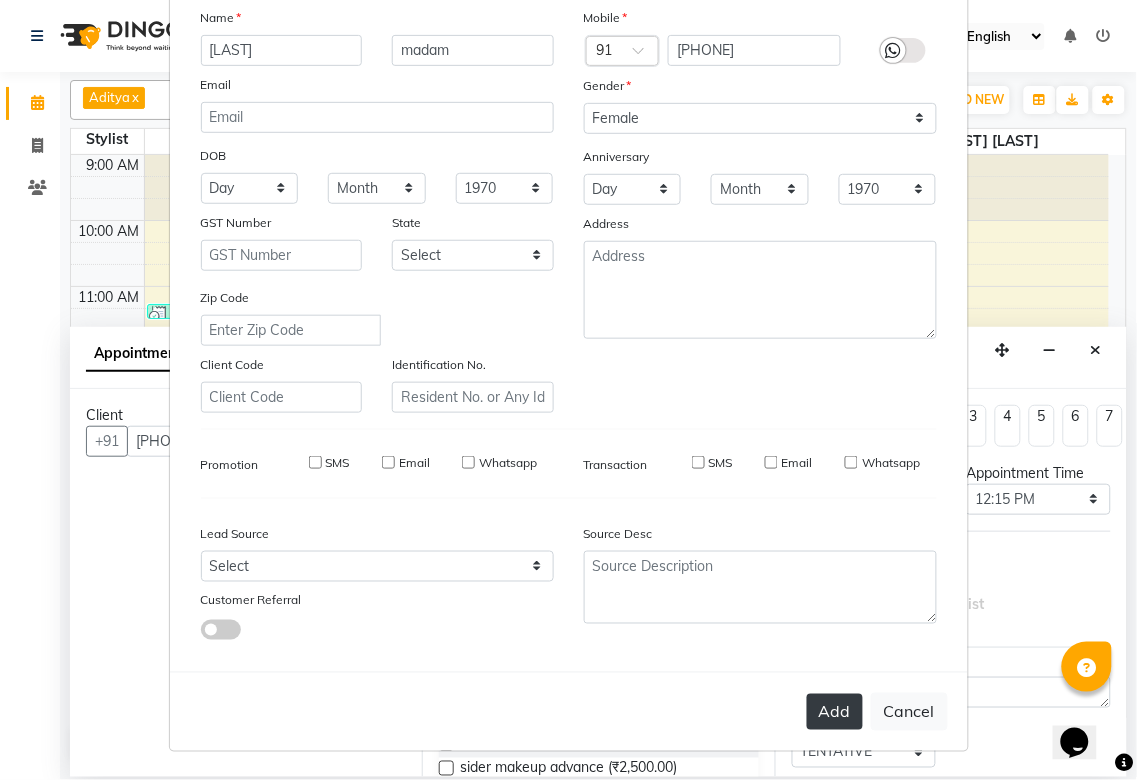 type on "82******99" 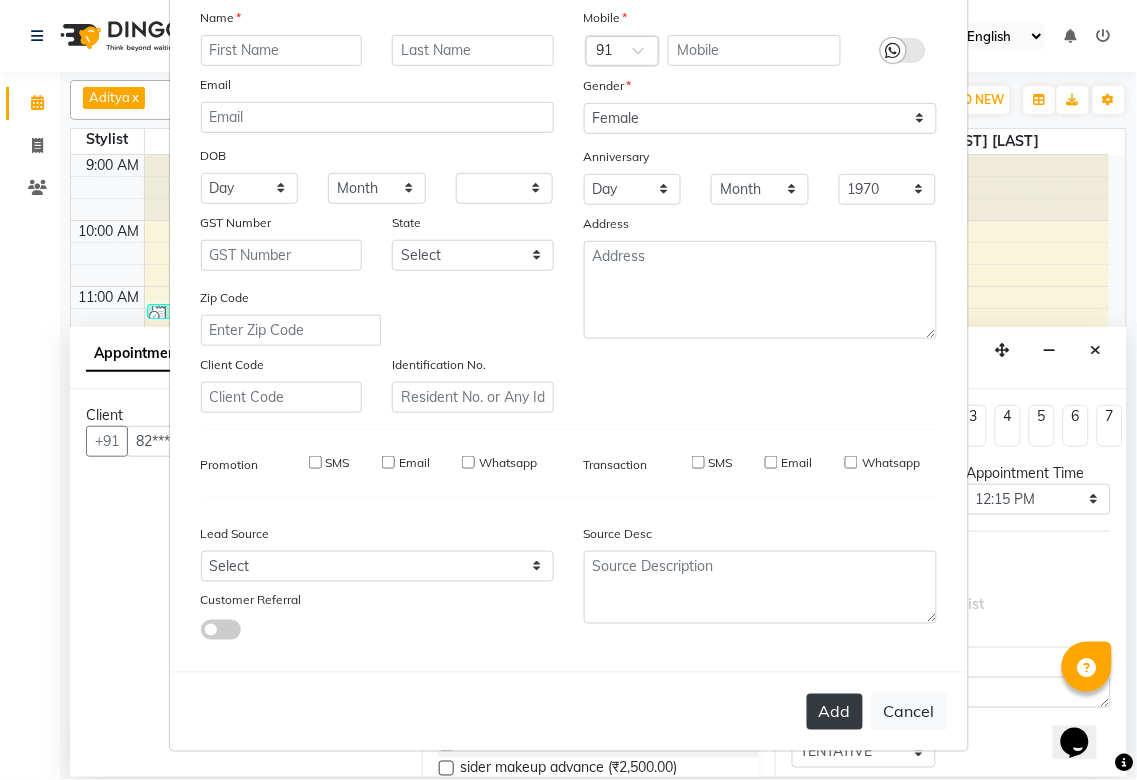 select 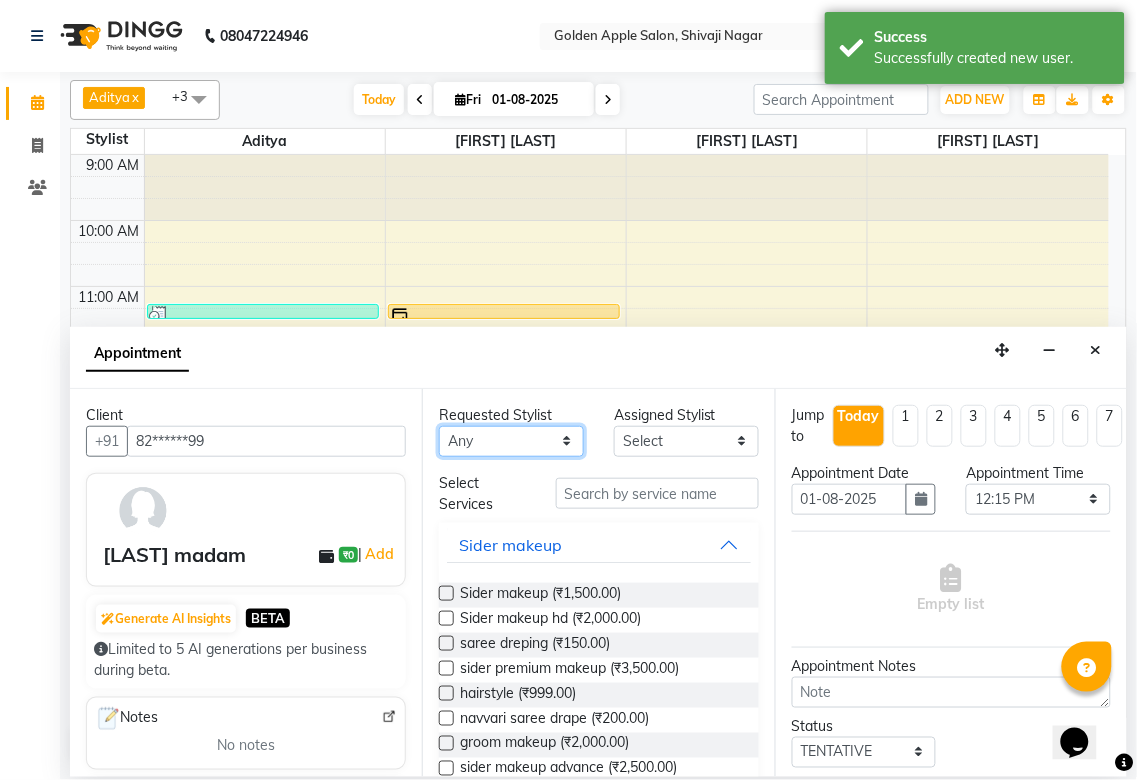 click on "Any [FIRST] [FIRST] [FIRST] [FIRST] [FIRST] [FIRST] [FIRST] [FIRST]" at bounding box center (511, 441) 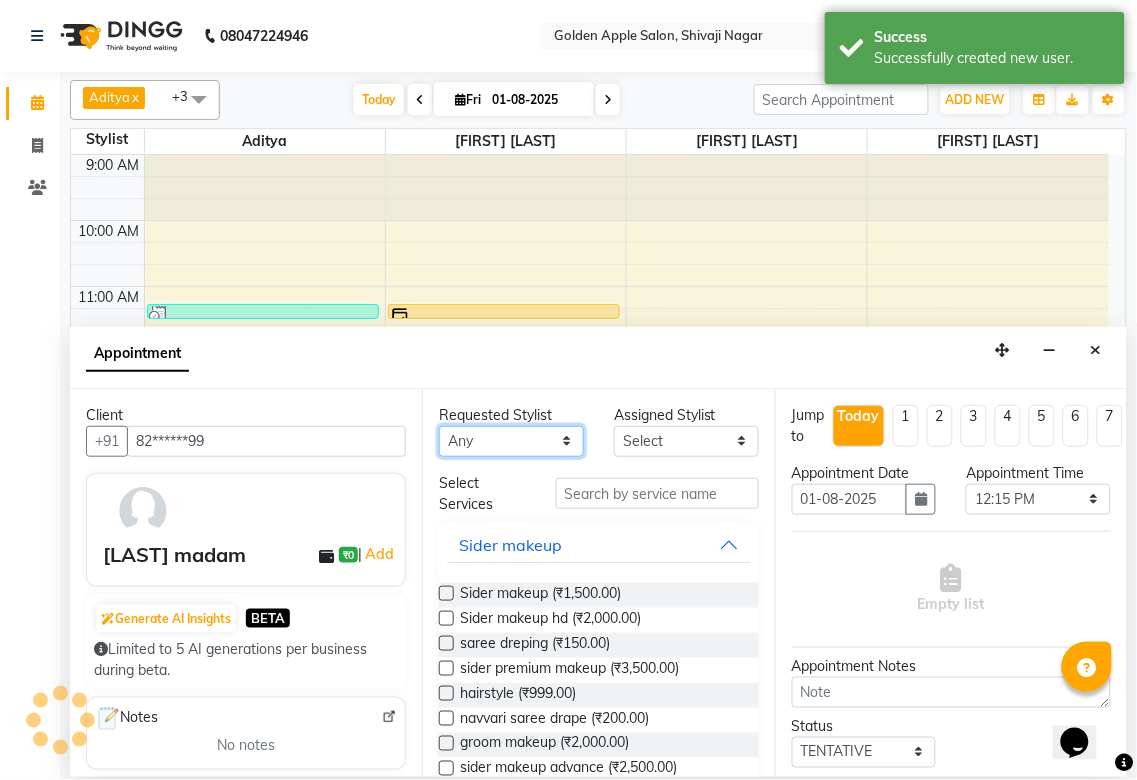 select on "[POSTAL CODE]" 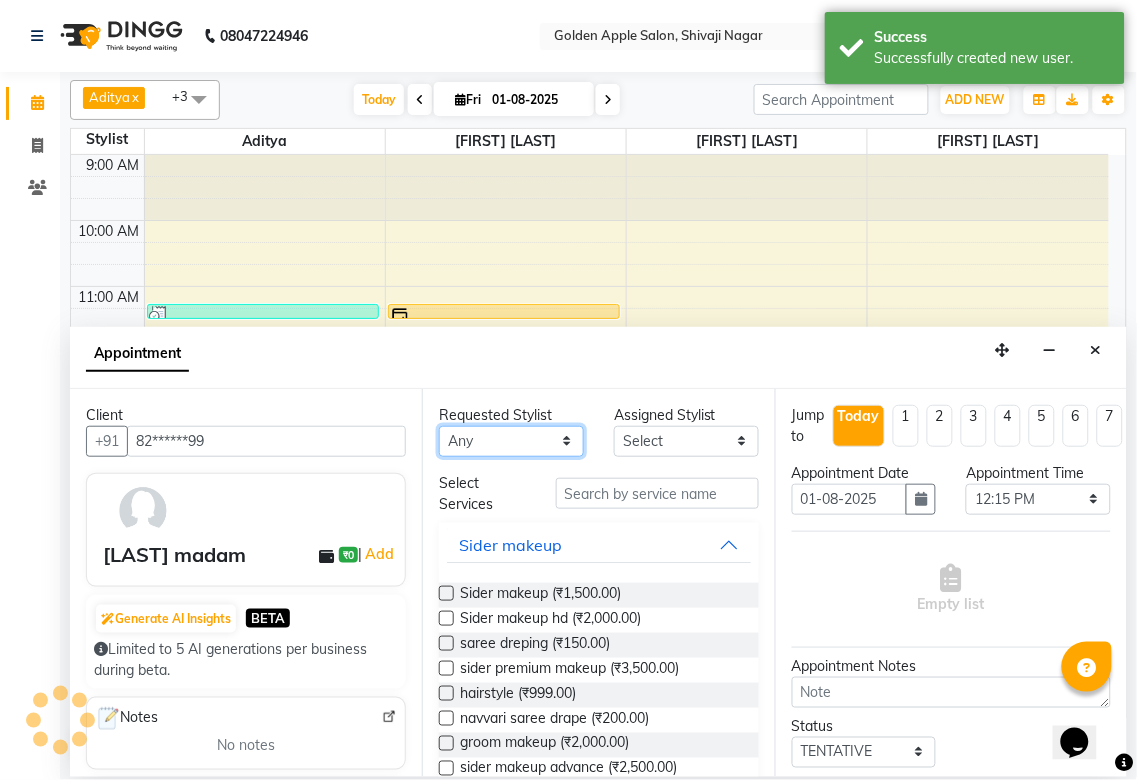 click on "Any [FIRST] [FIRST] [FIRST] [FIRST] [FIRST] [FIRST] [FIRST] [FIRST]" at bounding box center [511, 441] 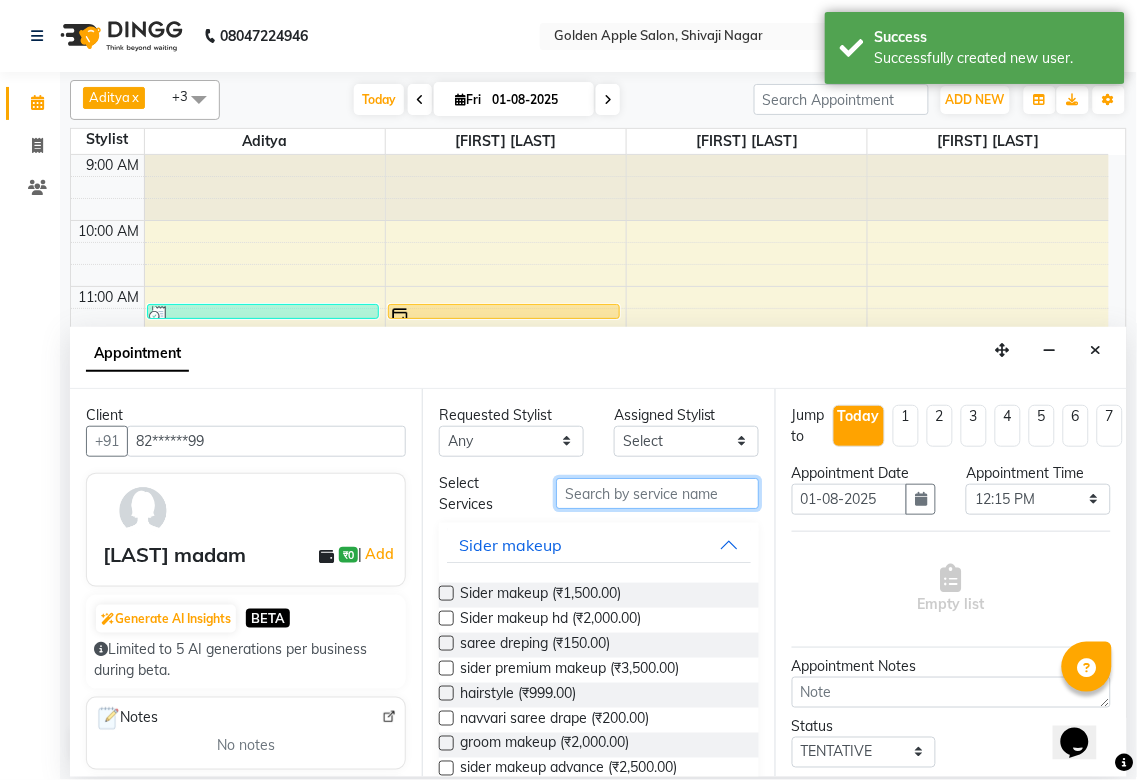click at bounding box center [657, 493] 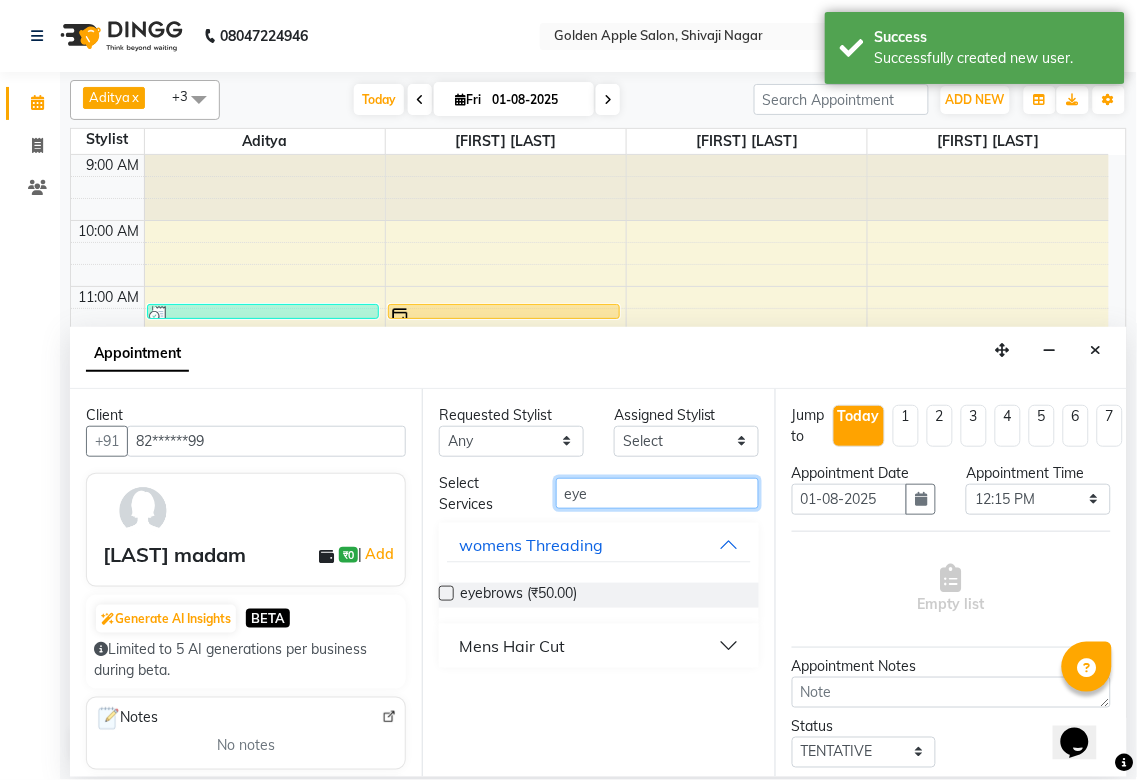 type on "eye" 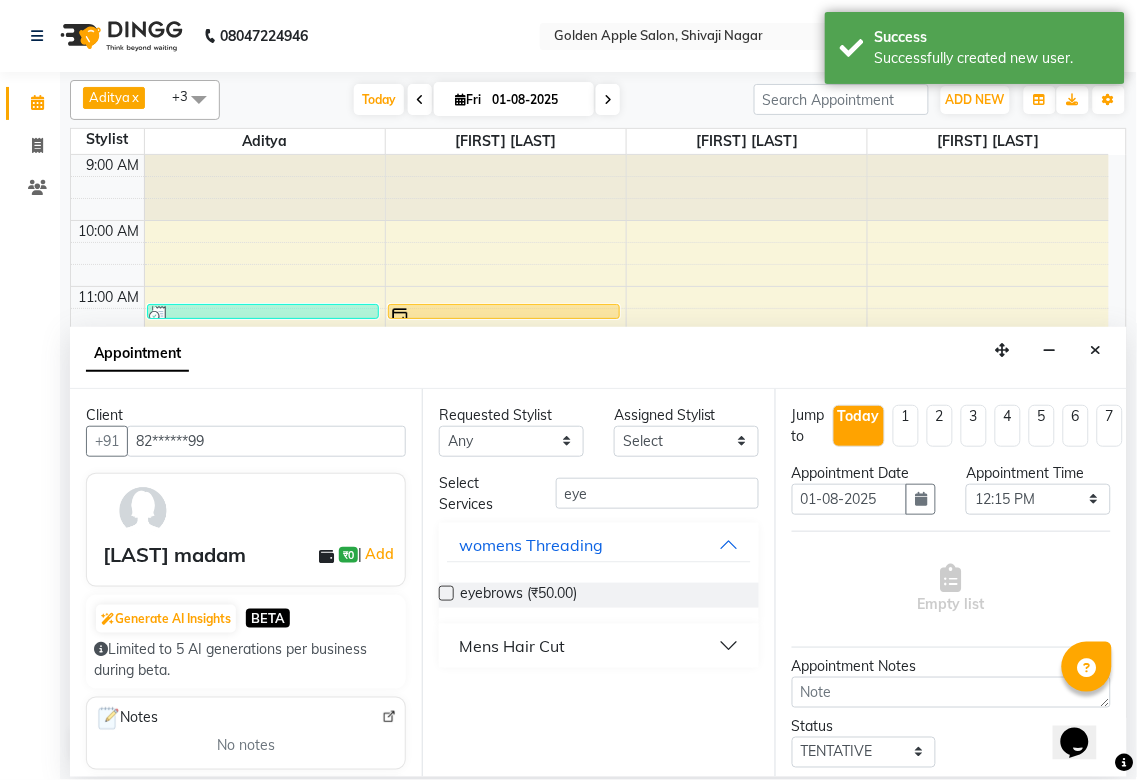 click at bounding box center (446, 593) 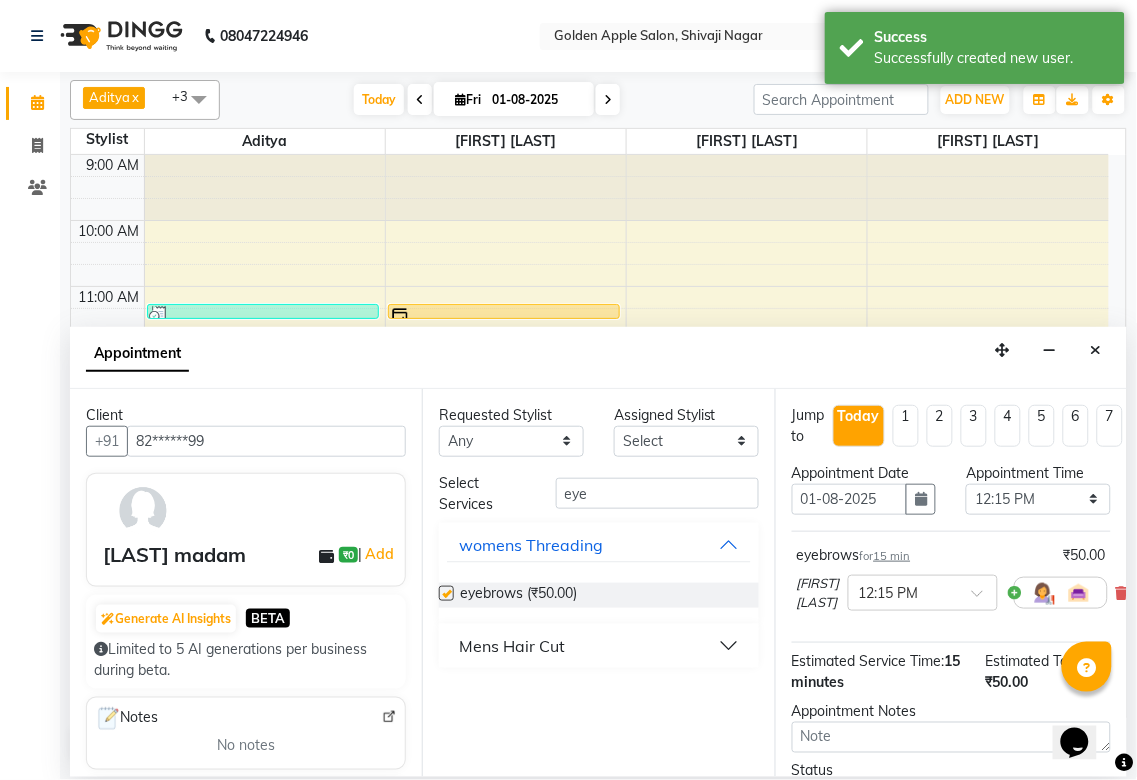 checkbox on "false" 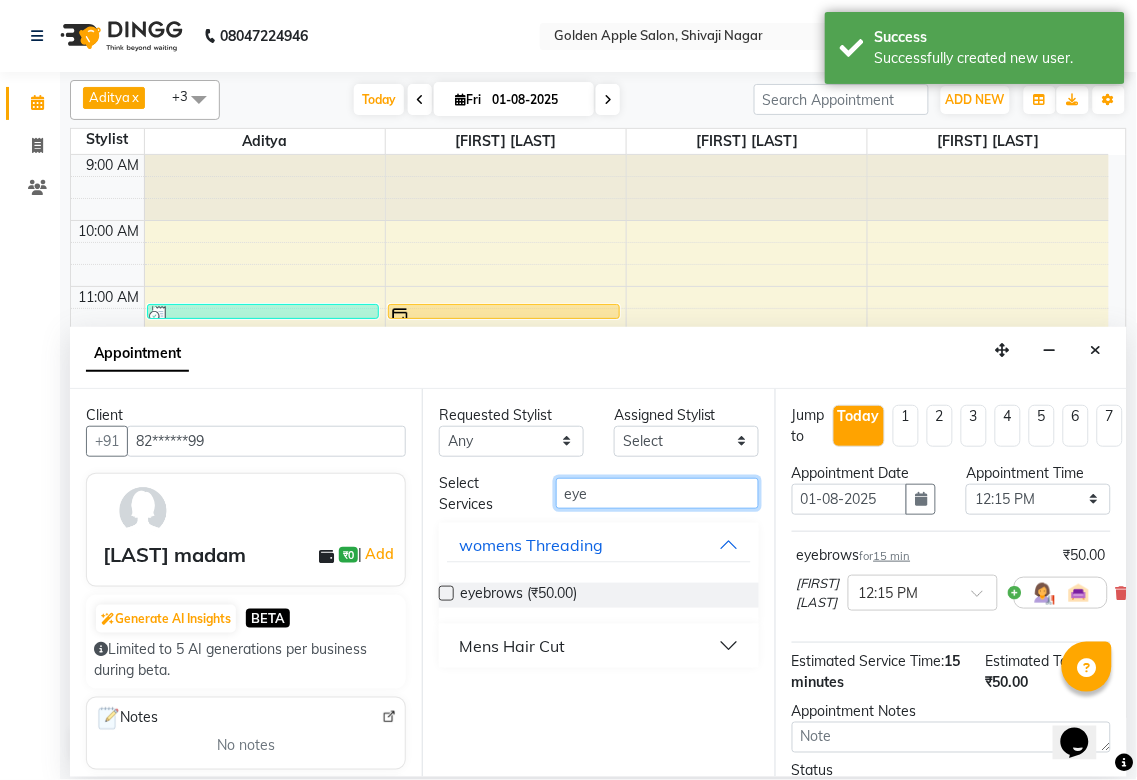 click on "eye" at bounding box center (657, 493) 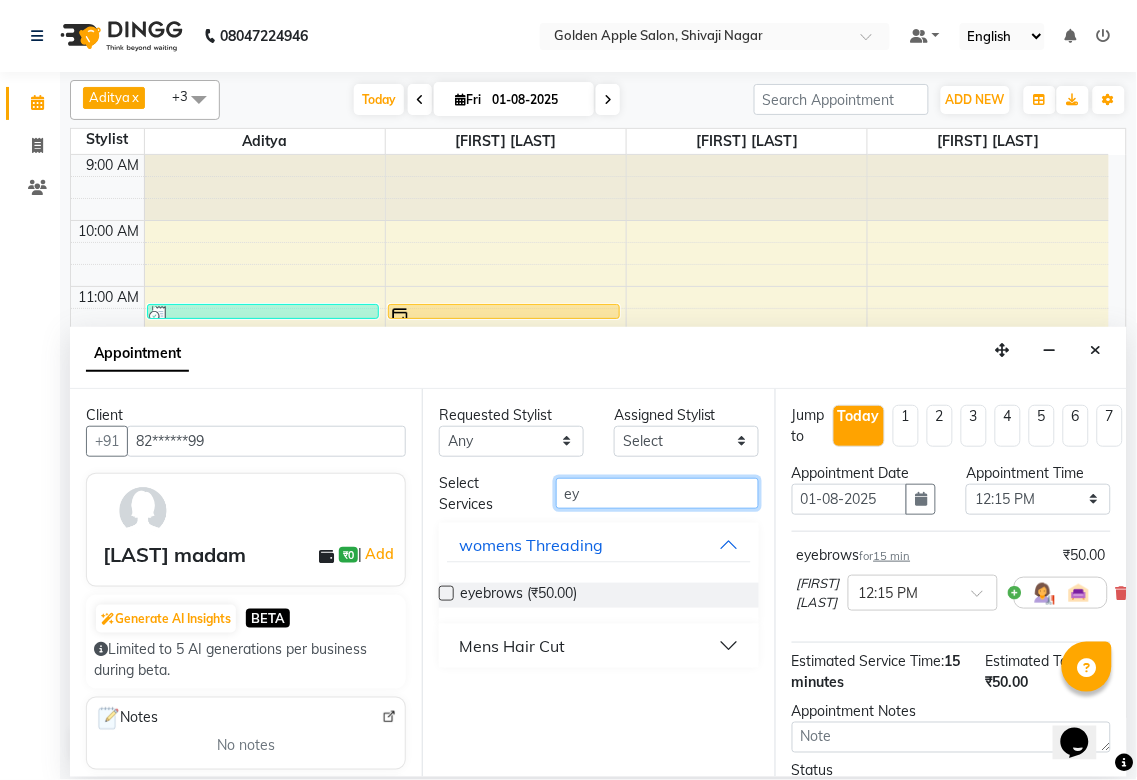 type on "e" 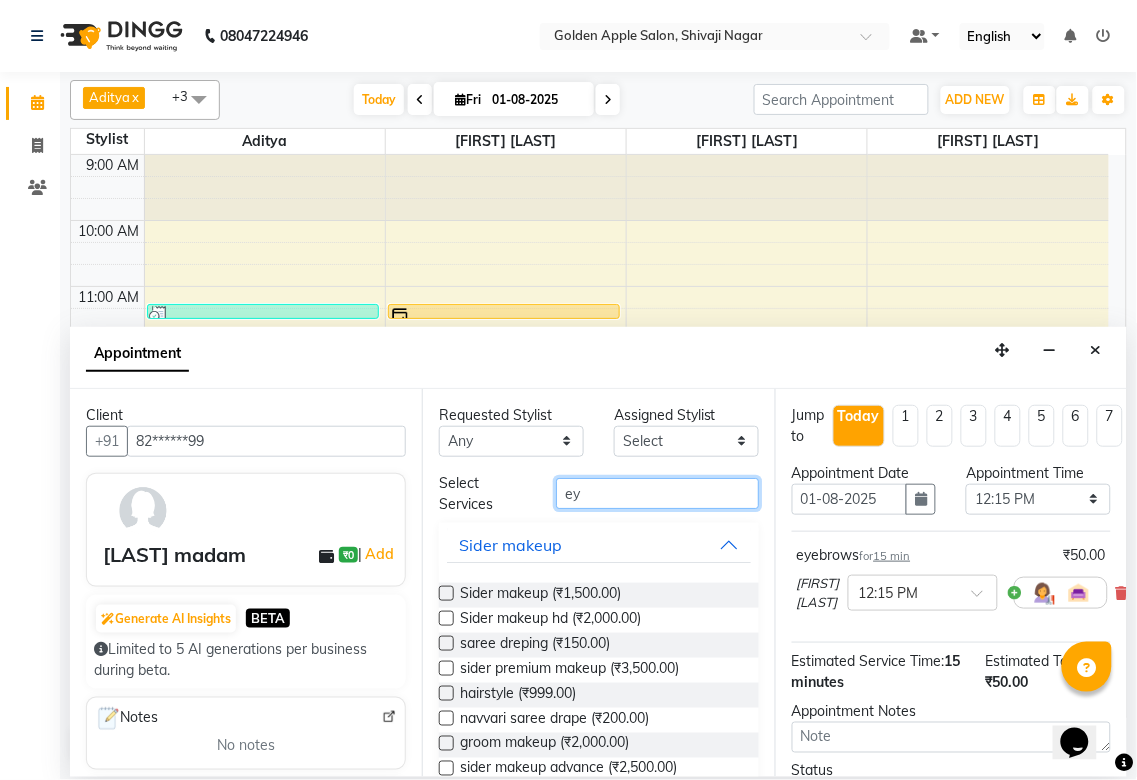 type on "eye" 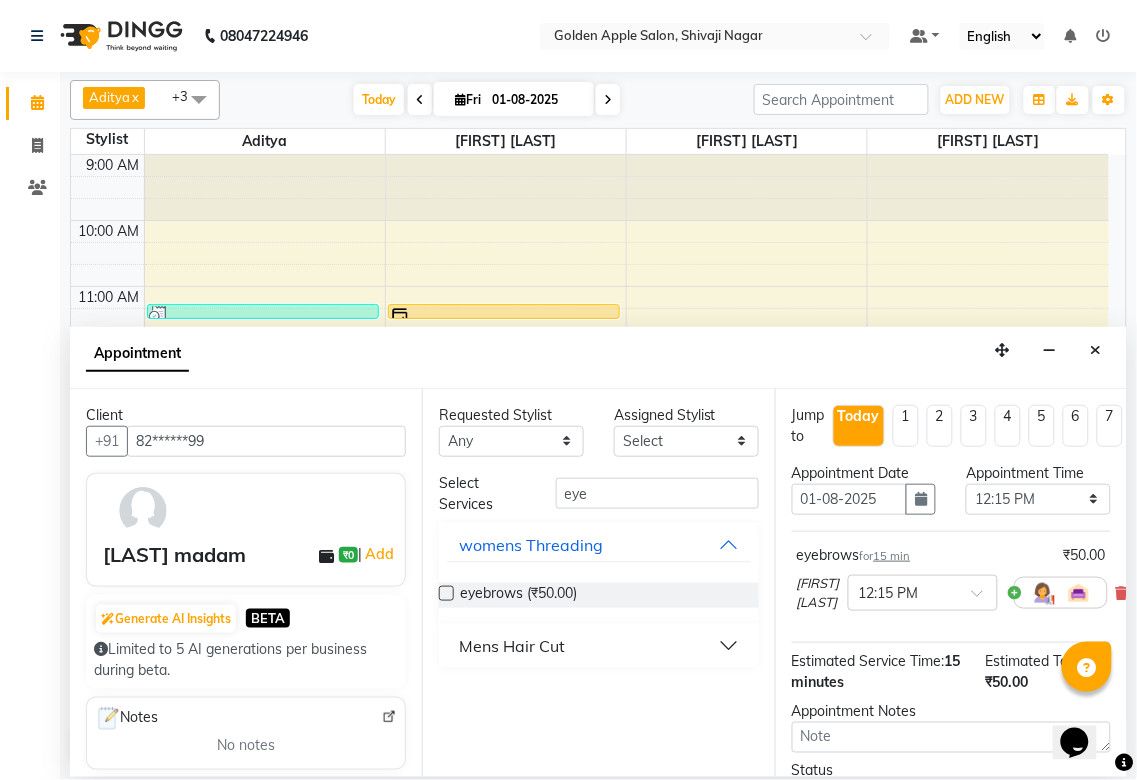 click at bounding box center (446, 593) 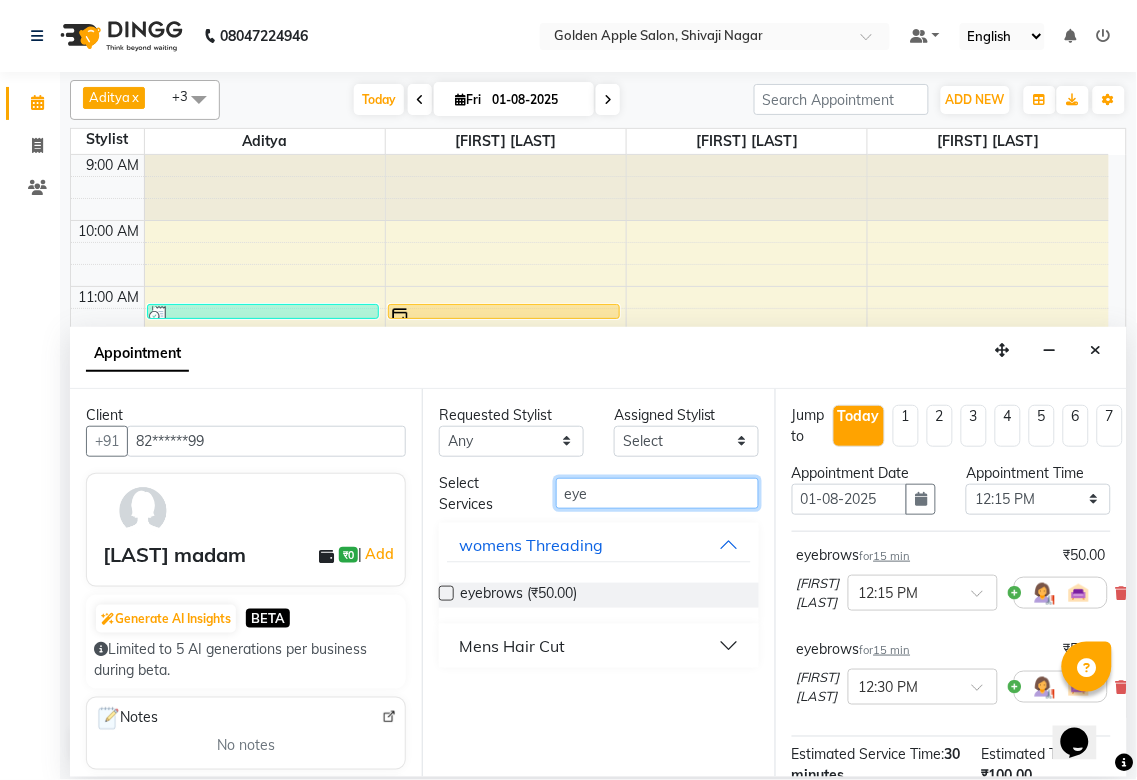 checkbox on "false" 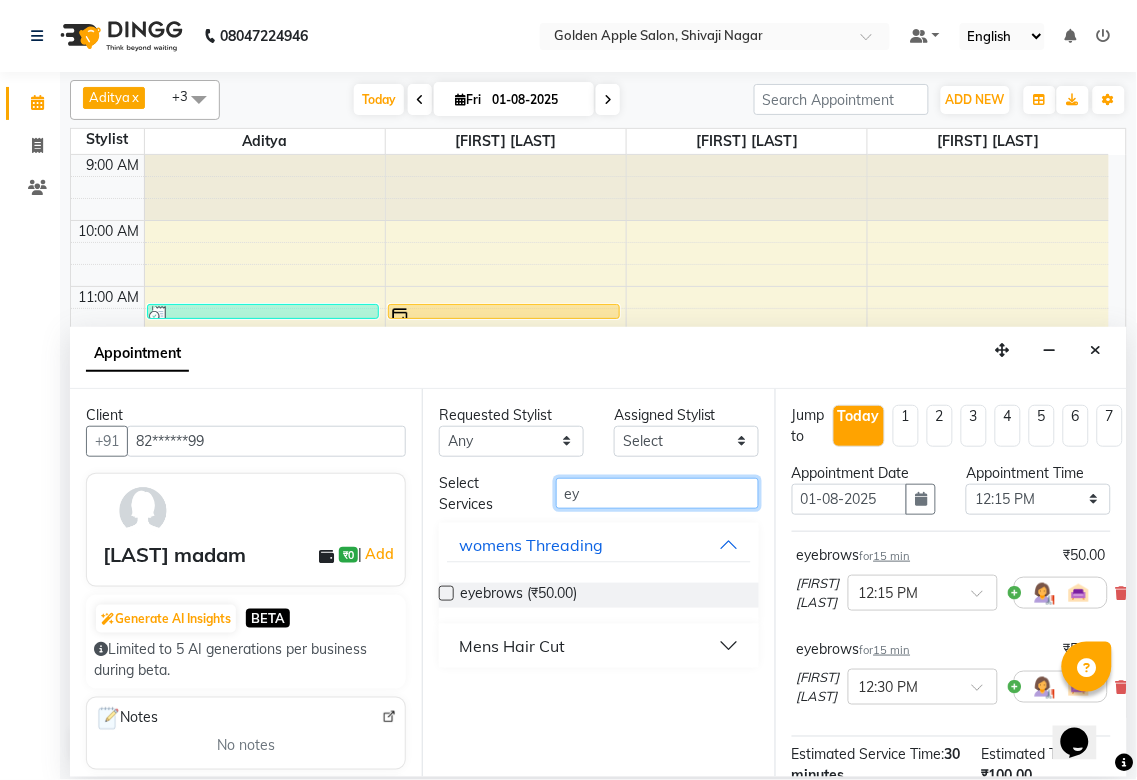 type on "e" 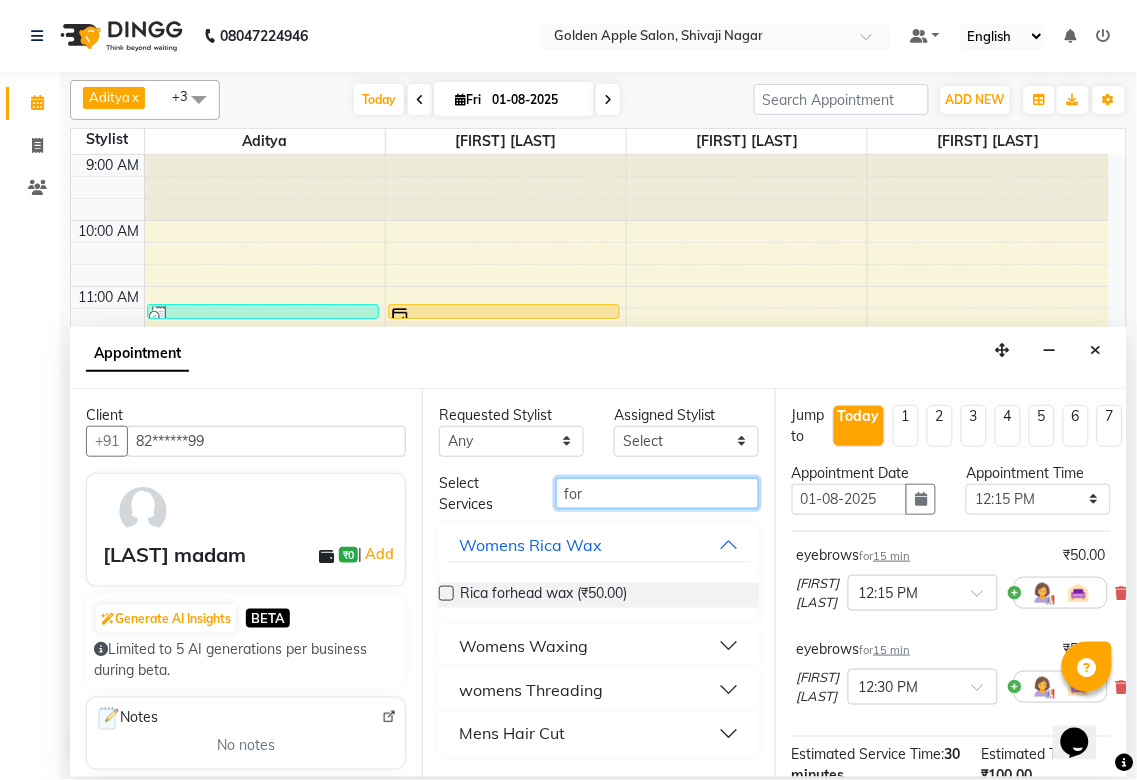 type on "for" 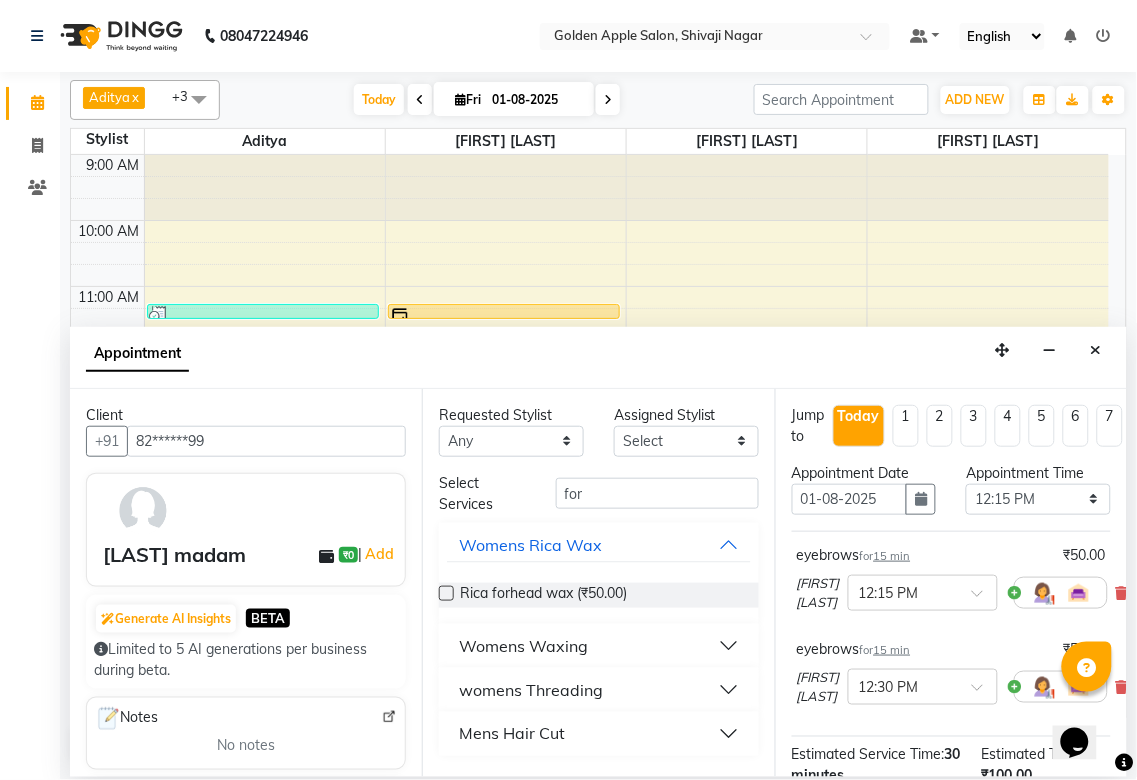 click on "womens Threading" at bounding box center [531, 690] 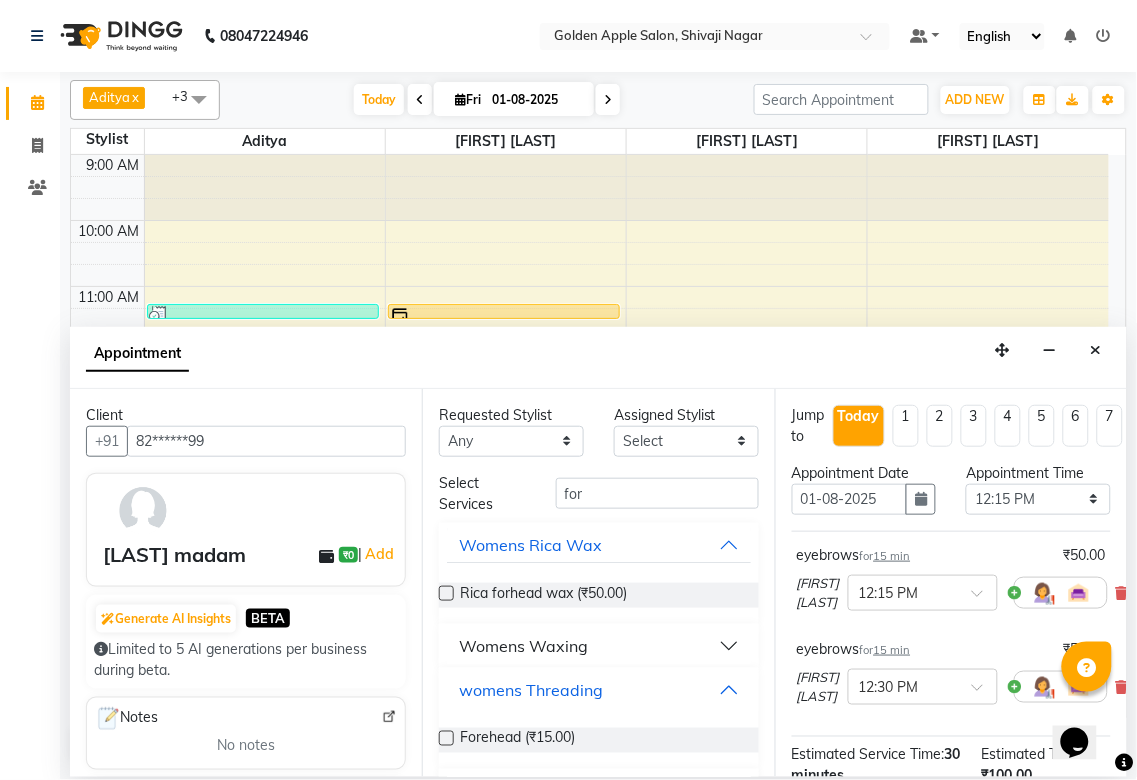scroll, scrollTop: 52, scrollLeft: 0, axis: vertical 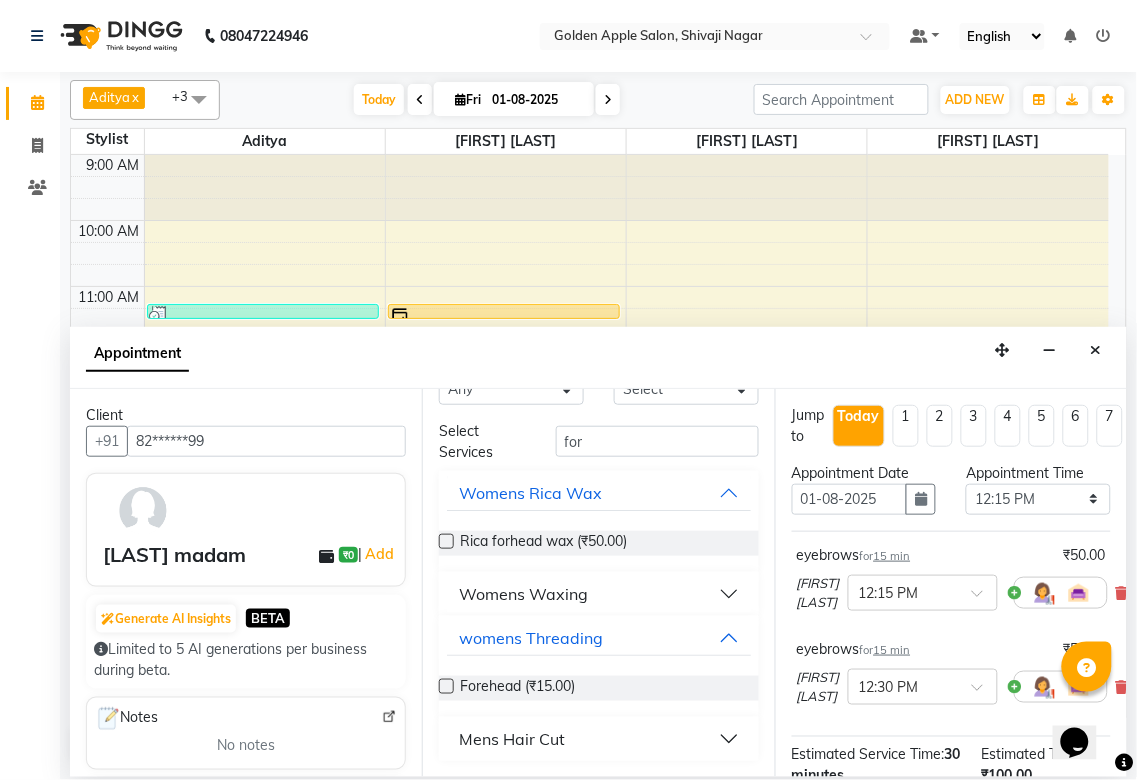 click at bounding box center [446, 686] 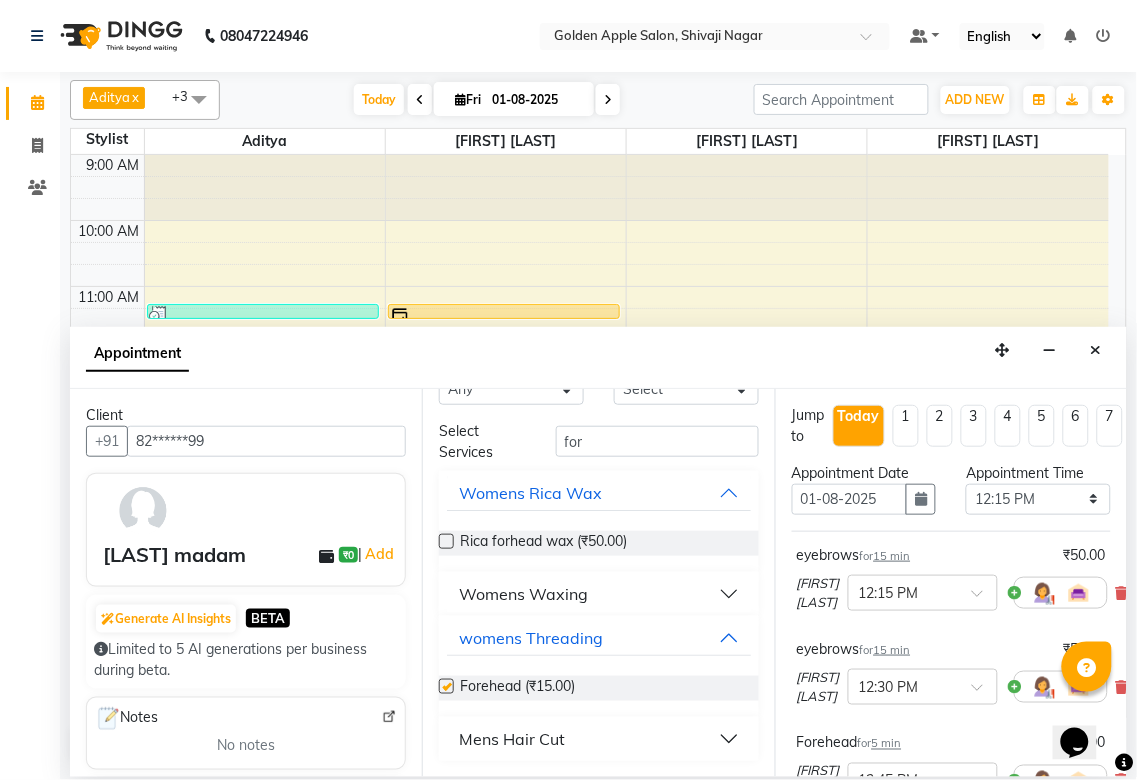checkbox on "false" 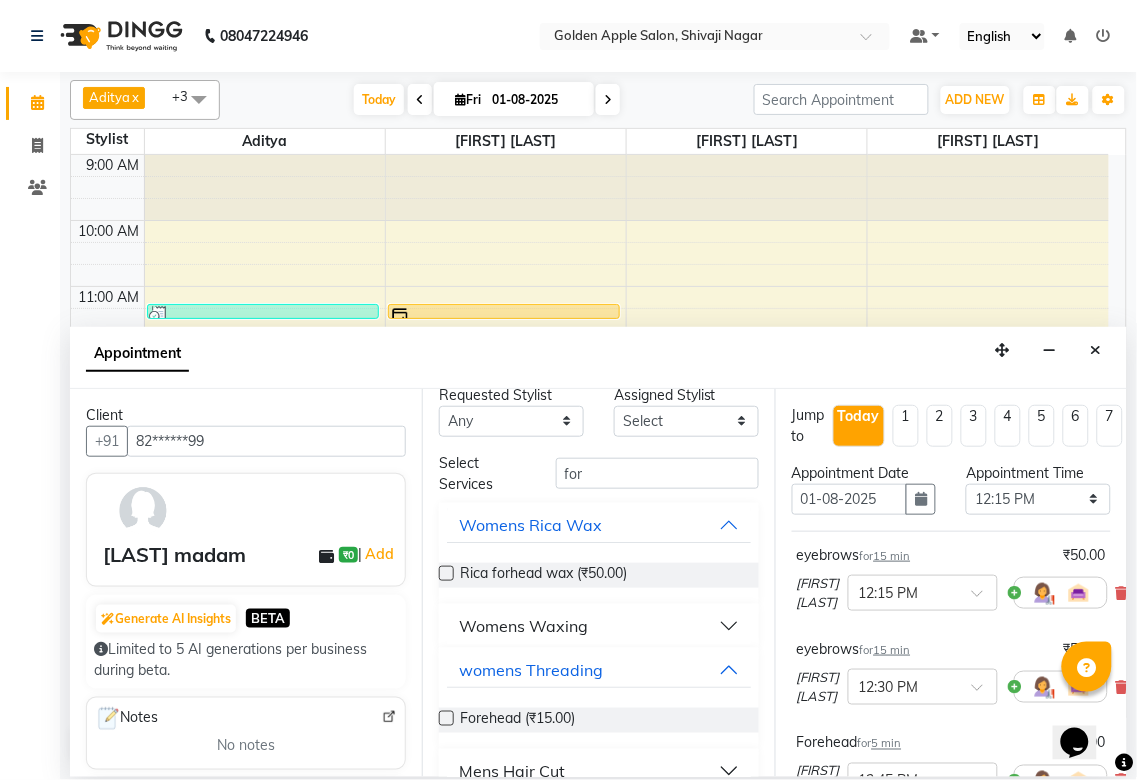 scroll, scrollTop: 0, scrollLeft: 0, axis: both 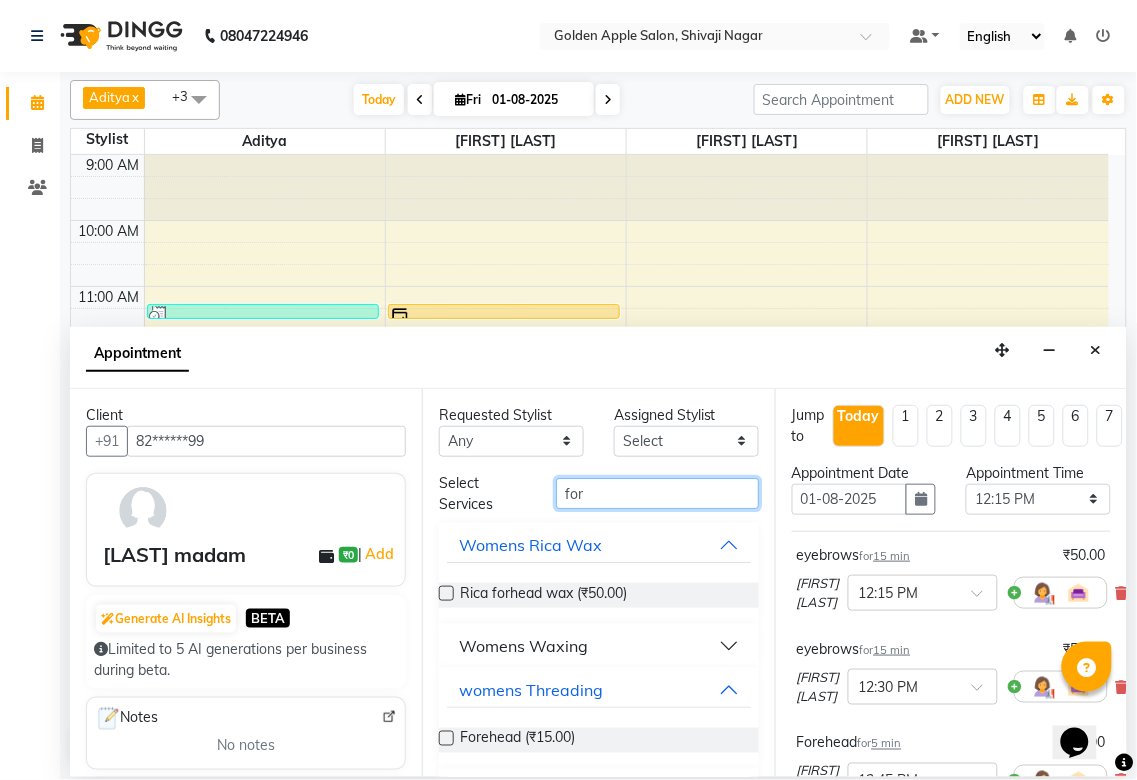 click on "for" at bounding box center [657, 493] 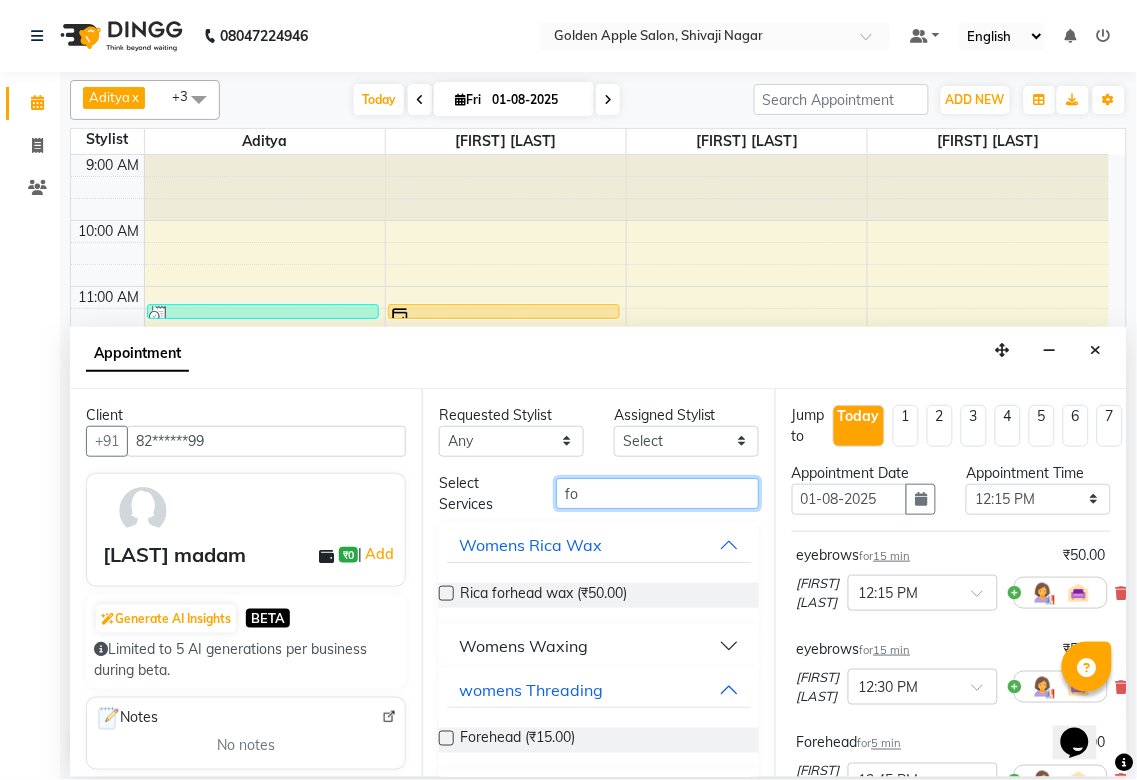 type on "f" 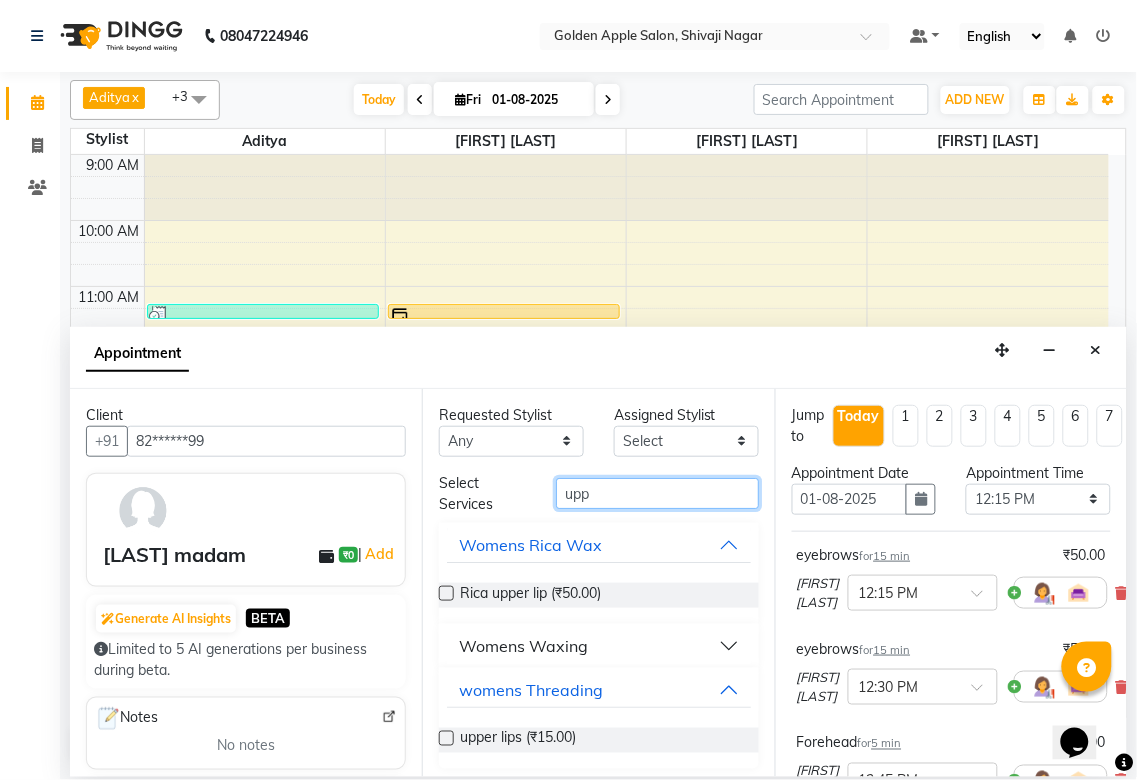 type on "upp" 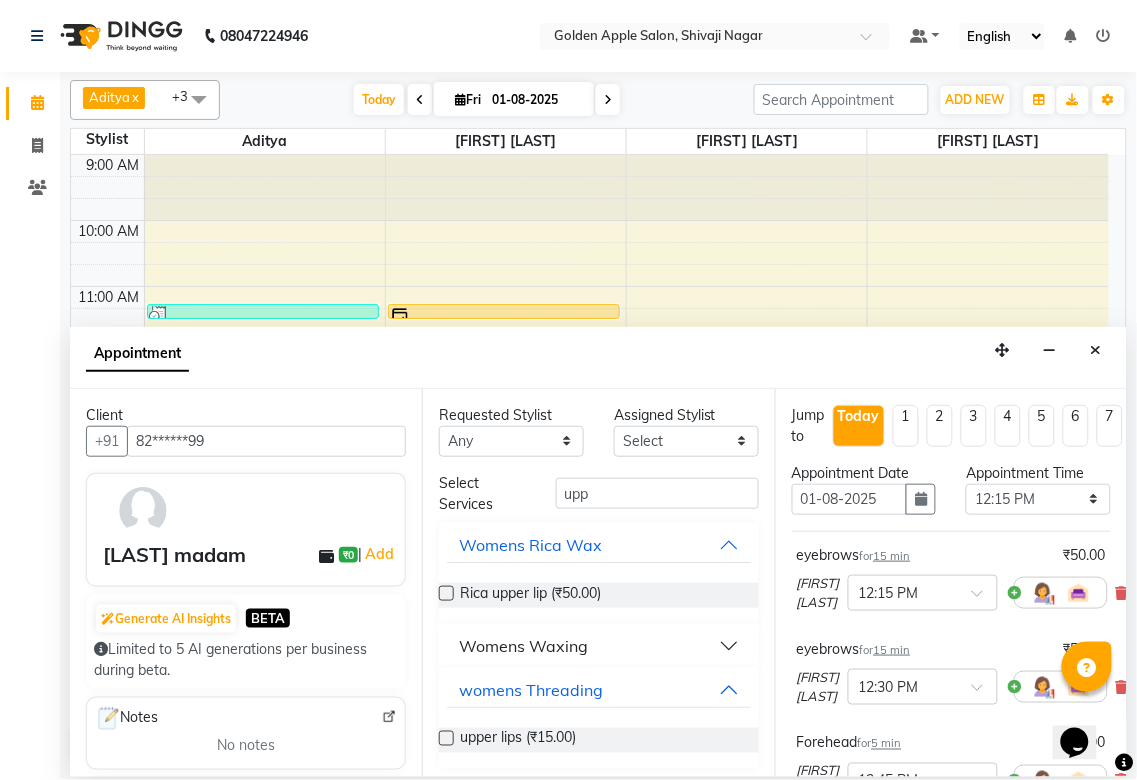 click at bounding box center [446, 738] 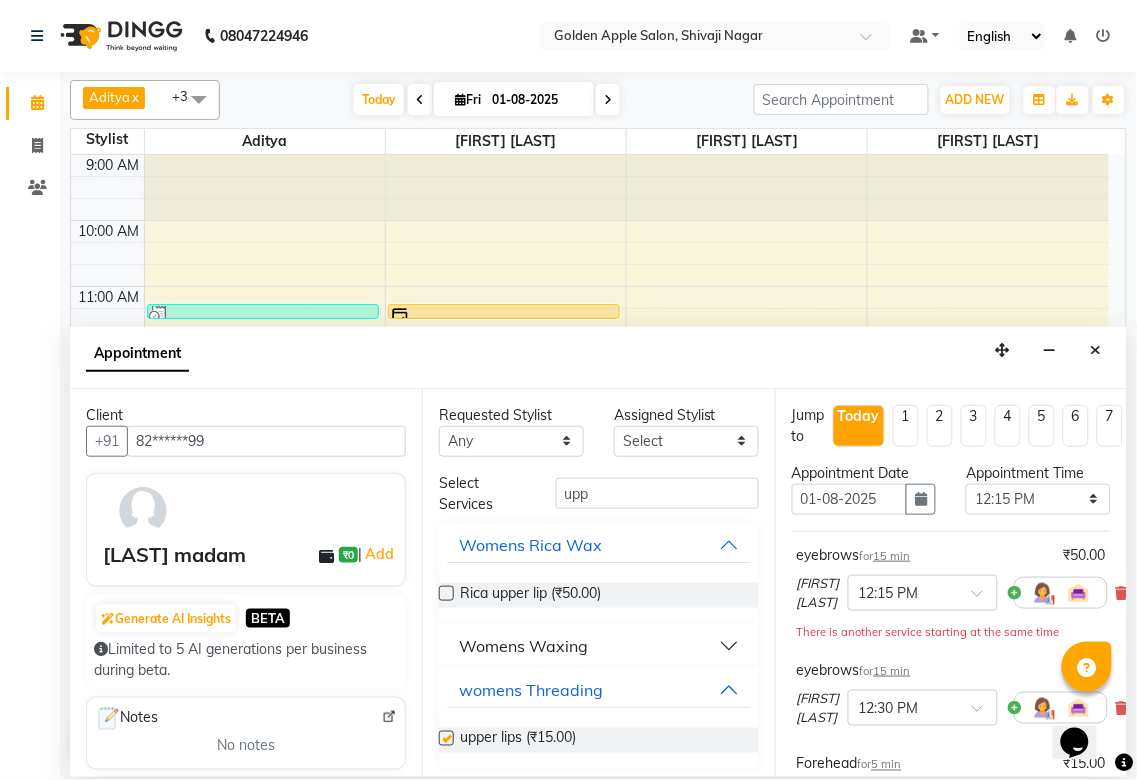 checkbox on "false" 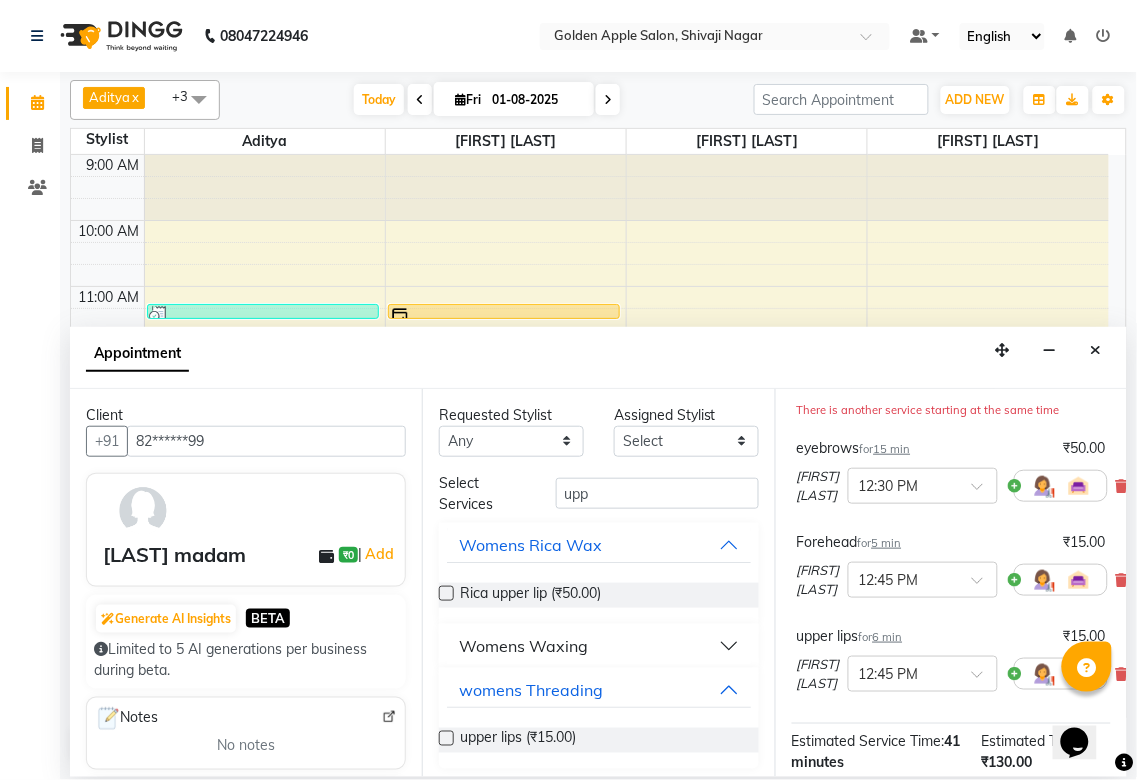 scroll, scrollTop: 444, scrollLeft: 0, axis: vertical 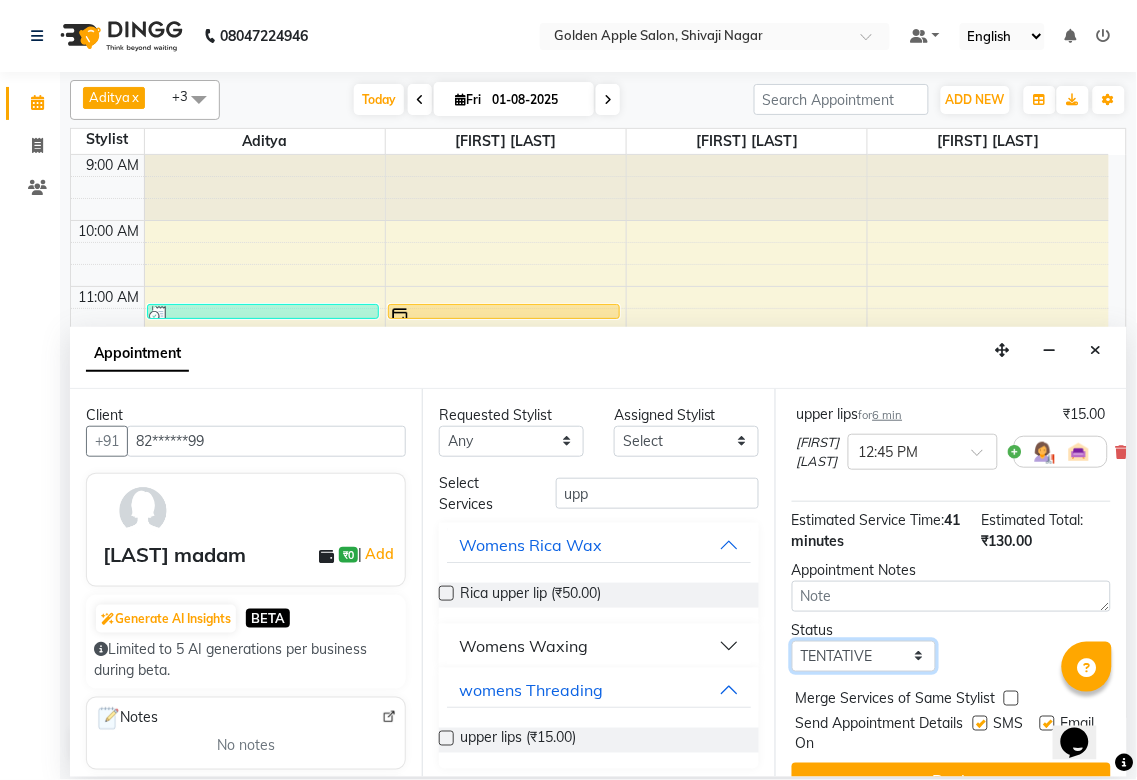 click on "Select TENTATIVE CONFIRM CHECK-IN UPCOMING" at bounding box center (864, 656) 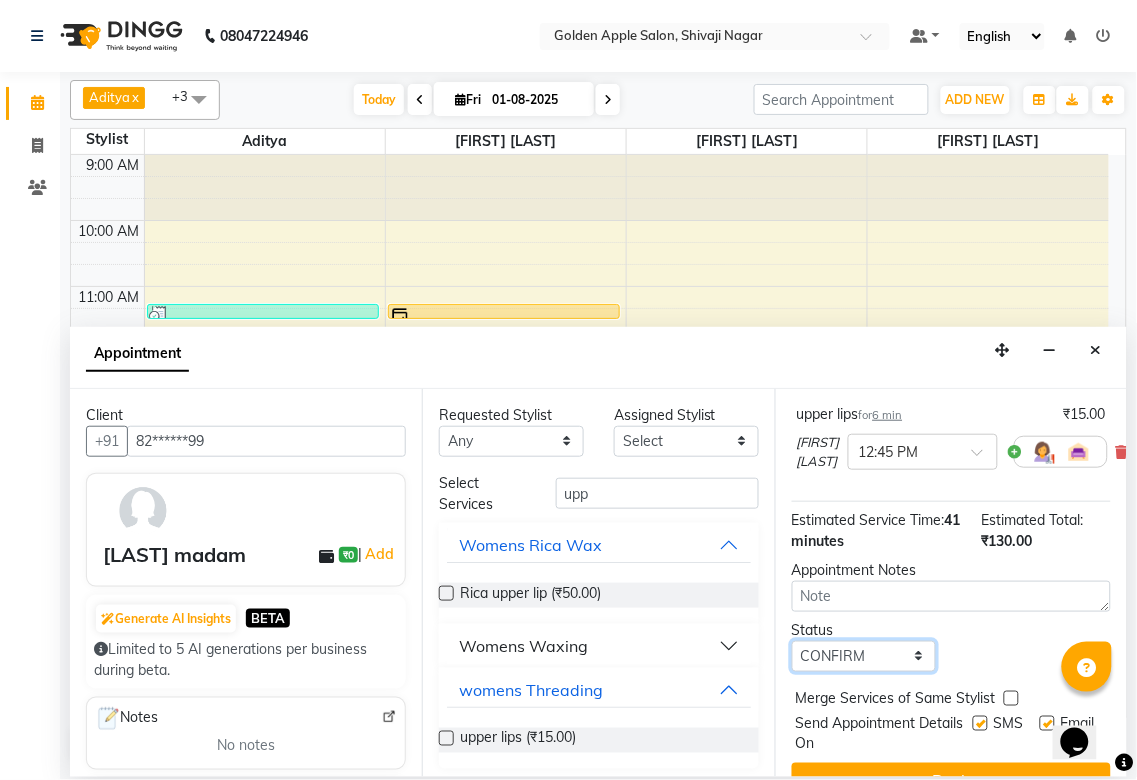click on "Select TENTATIVE CONFIRM CHECK-IN UPCOMING" at bounding box center [864, 656] 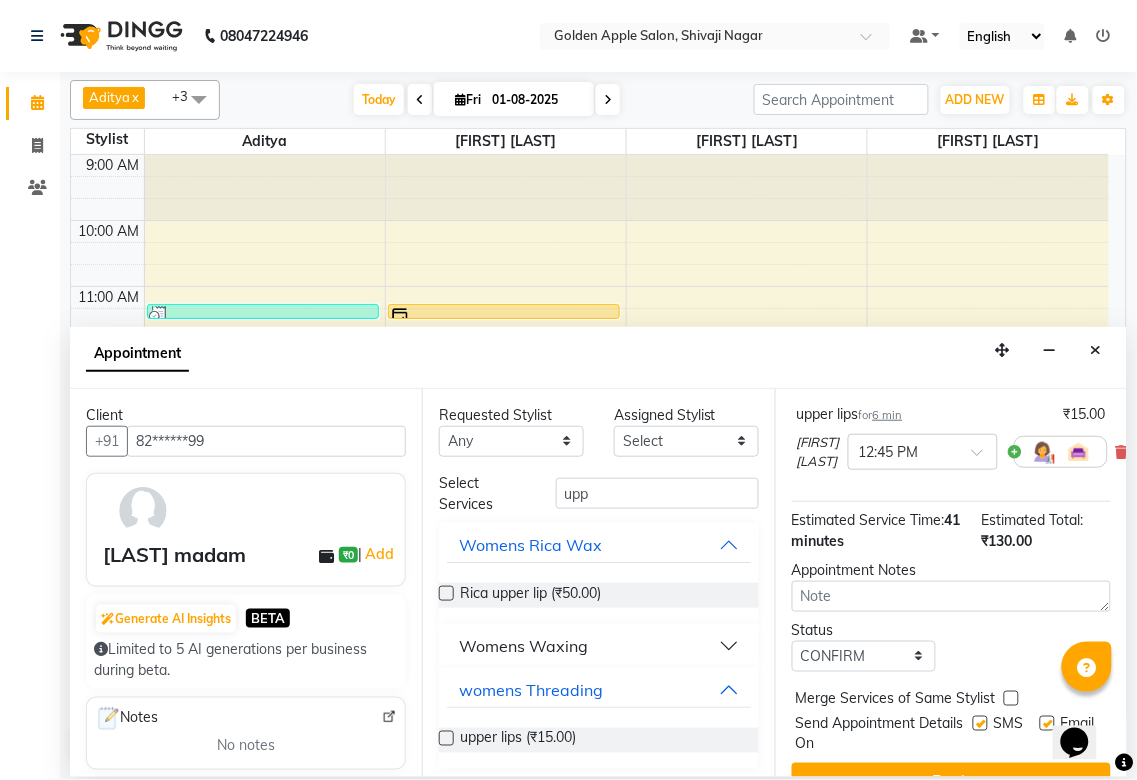 click at bounding box center [980, 723] 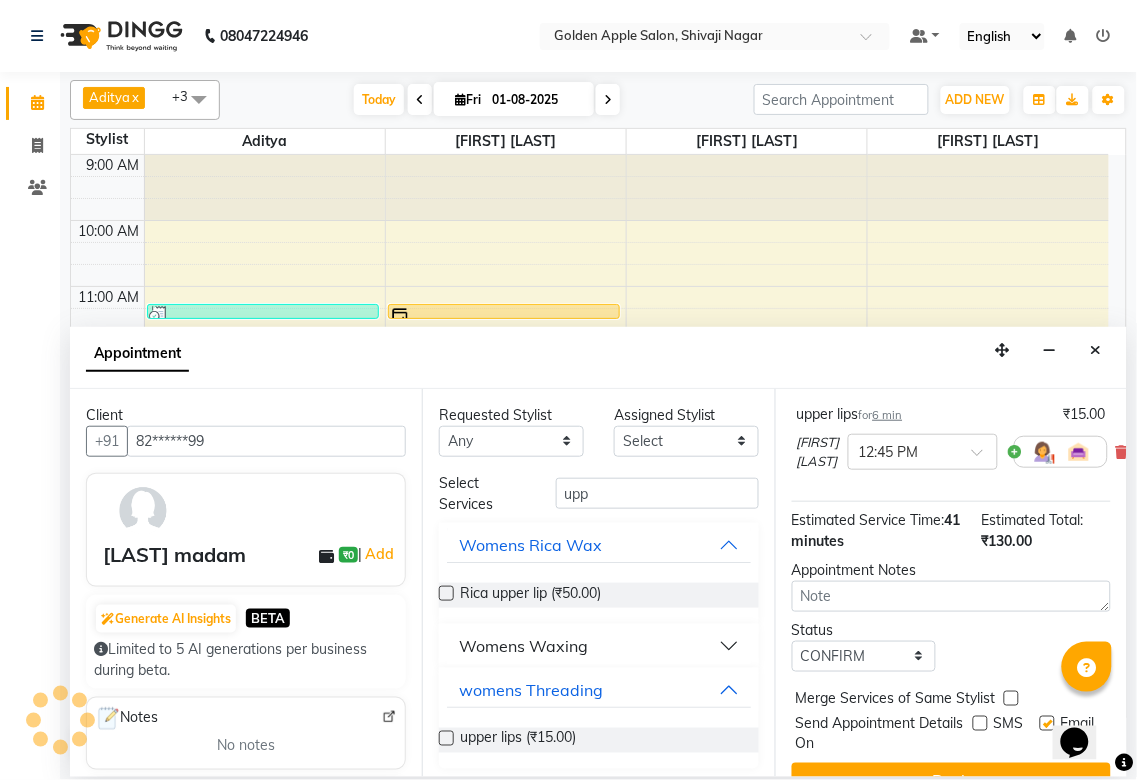 click at bounding box center [1047, 723] 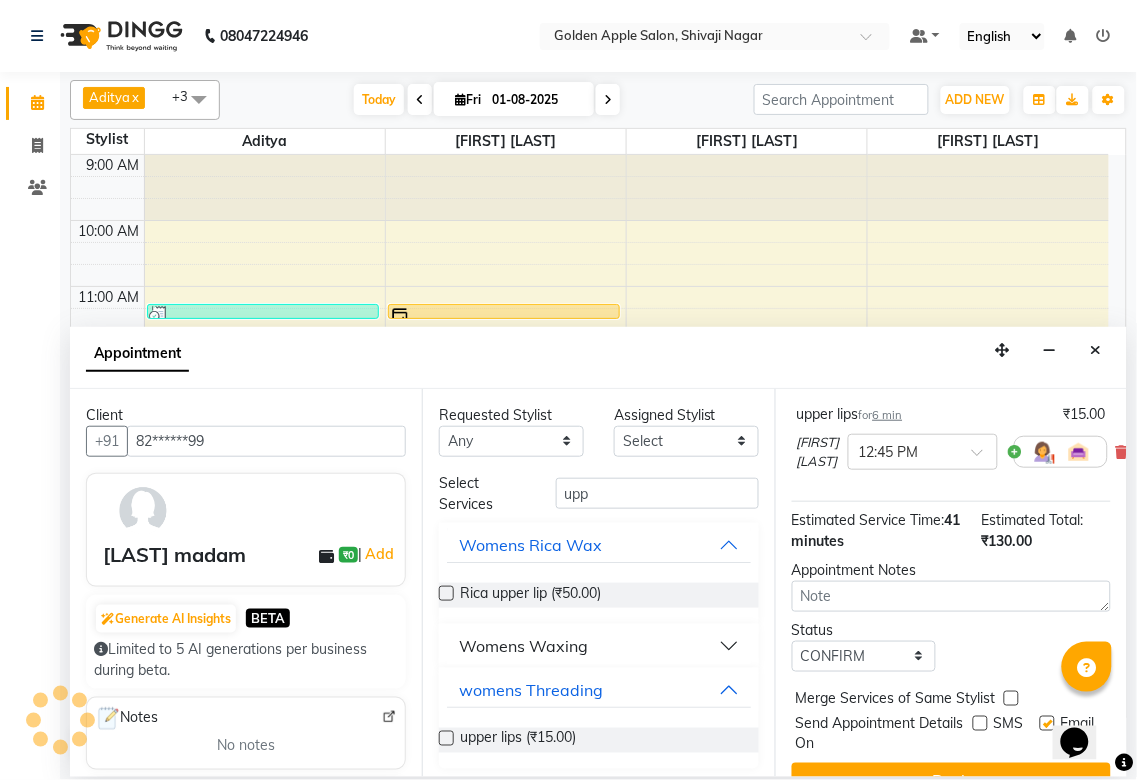 click at bounding box center (1046, 725) 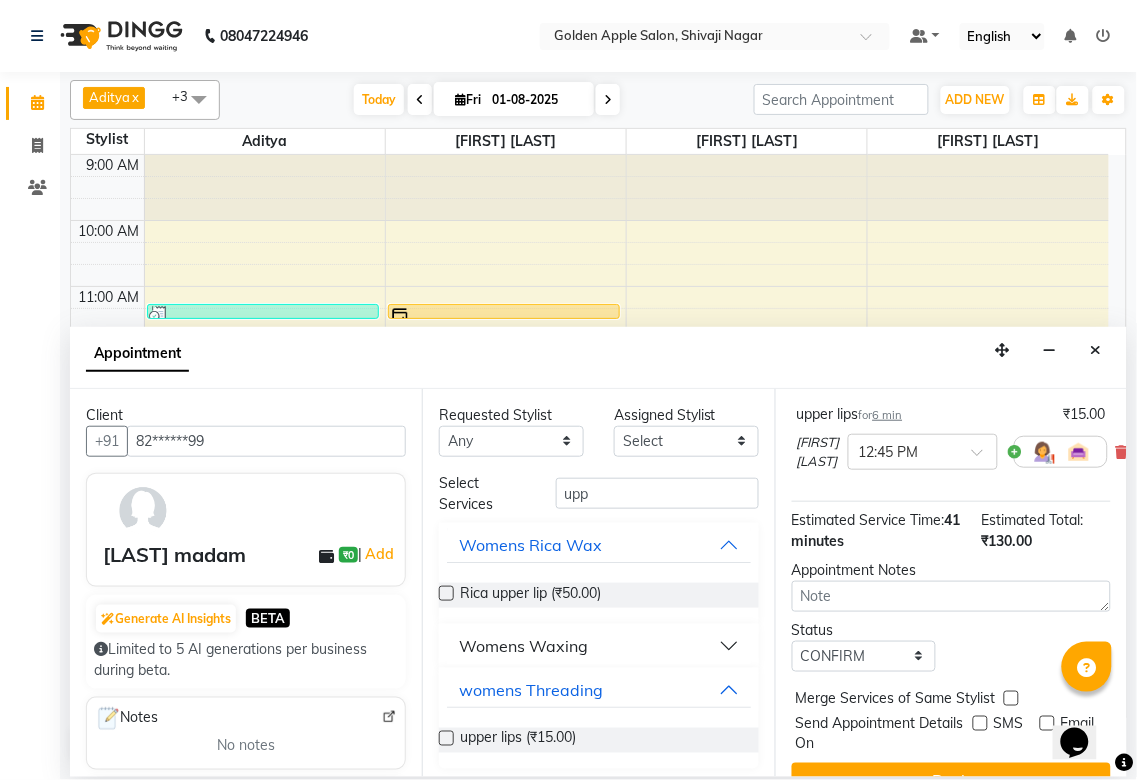 scroll, scrollTop: 498, scrollLeft: 0, axis: vertical 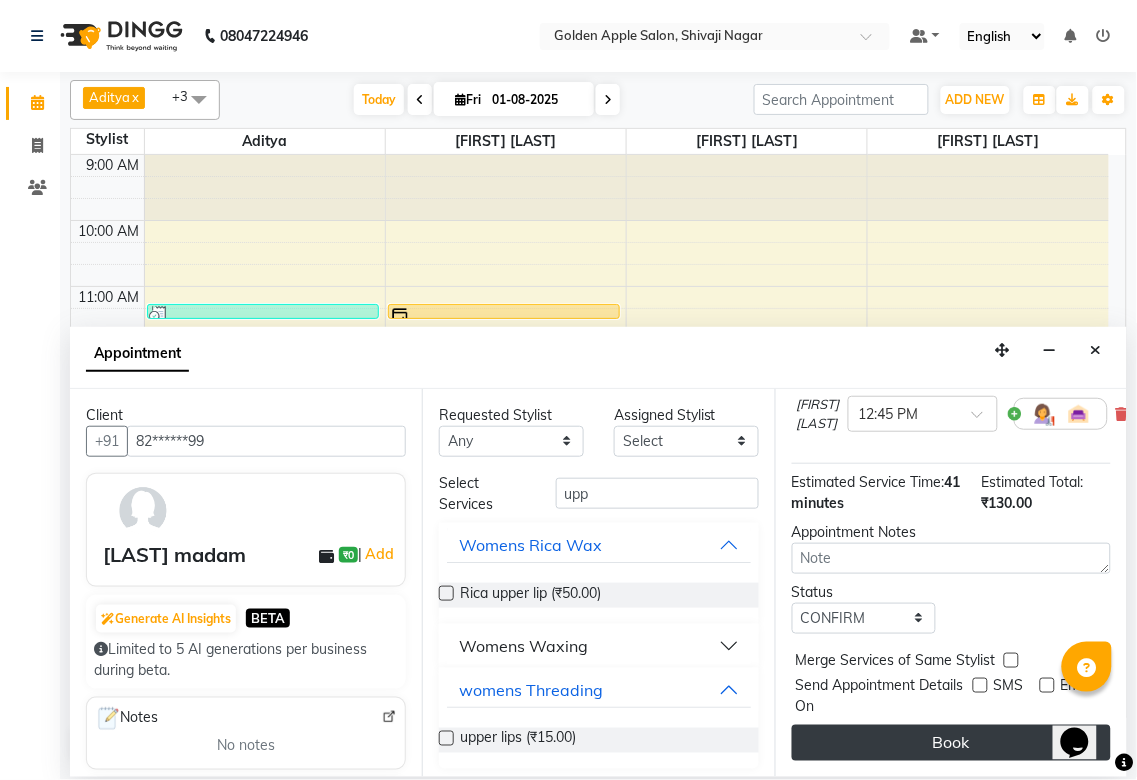 click on "Book" at bounding box center [951, 743] 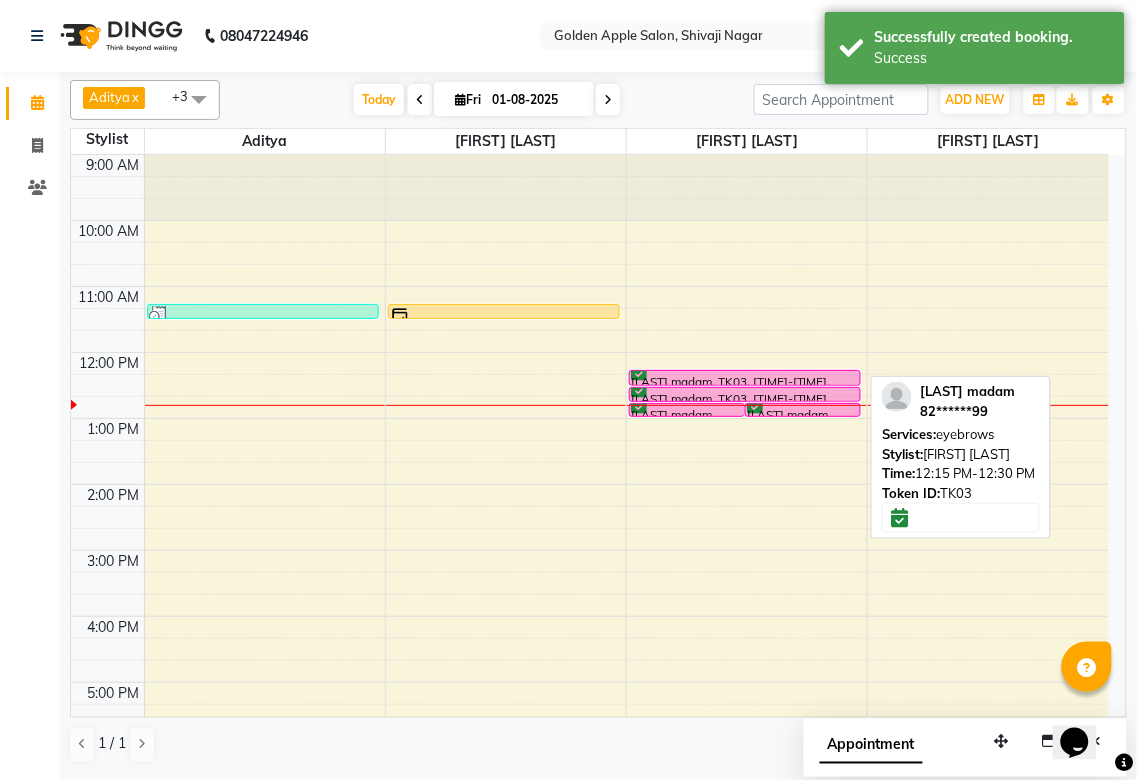 click on "[LAST] madam, TK03, [TIME]-[TIME], [SERVICE]" at bounding box center [745, 378] 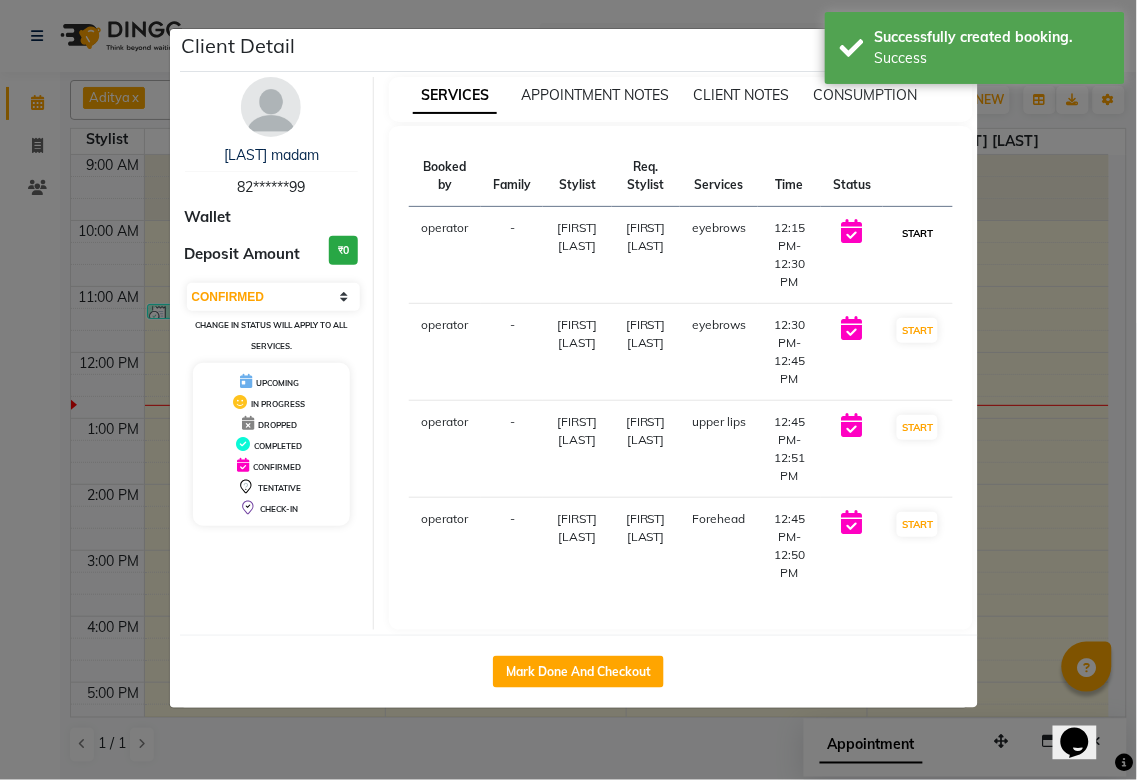 click on "START" at bounding box center [917, 233] 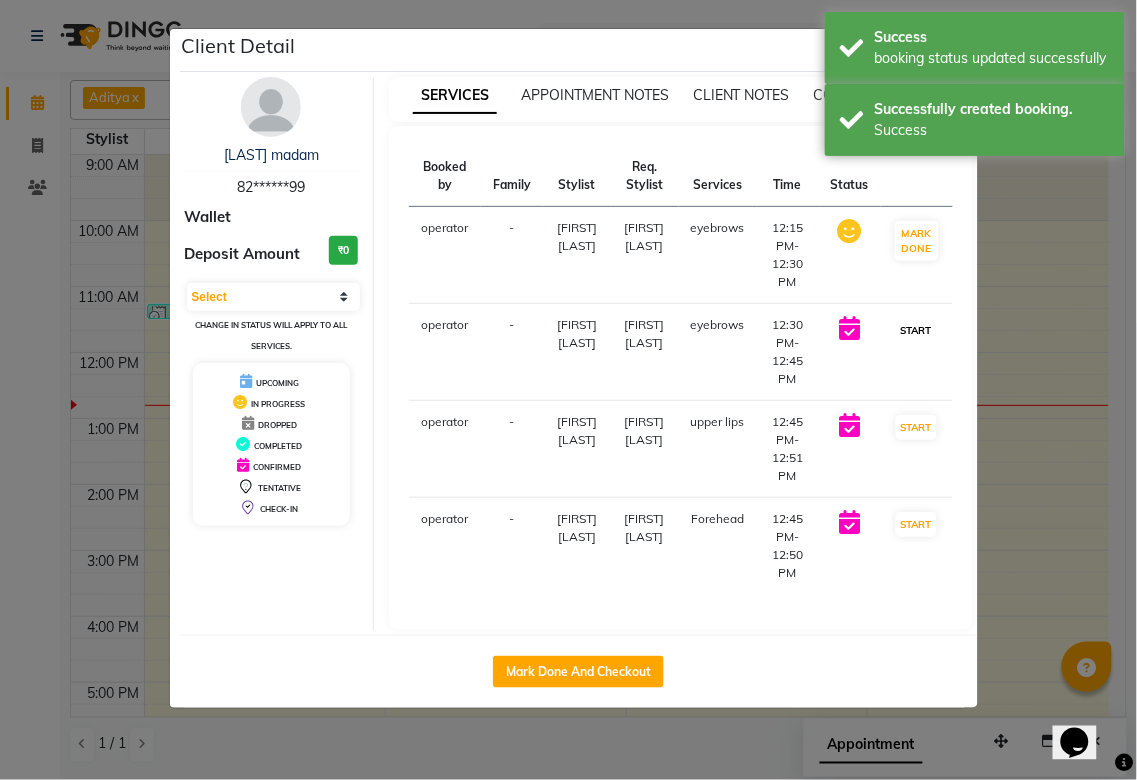 click on "START" at bounding box center (916, 330) 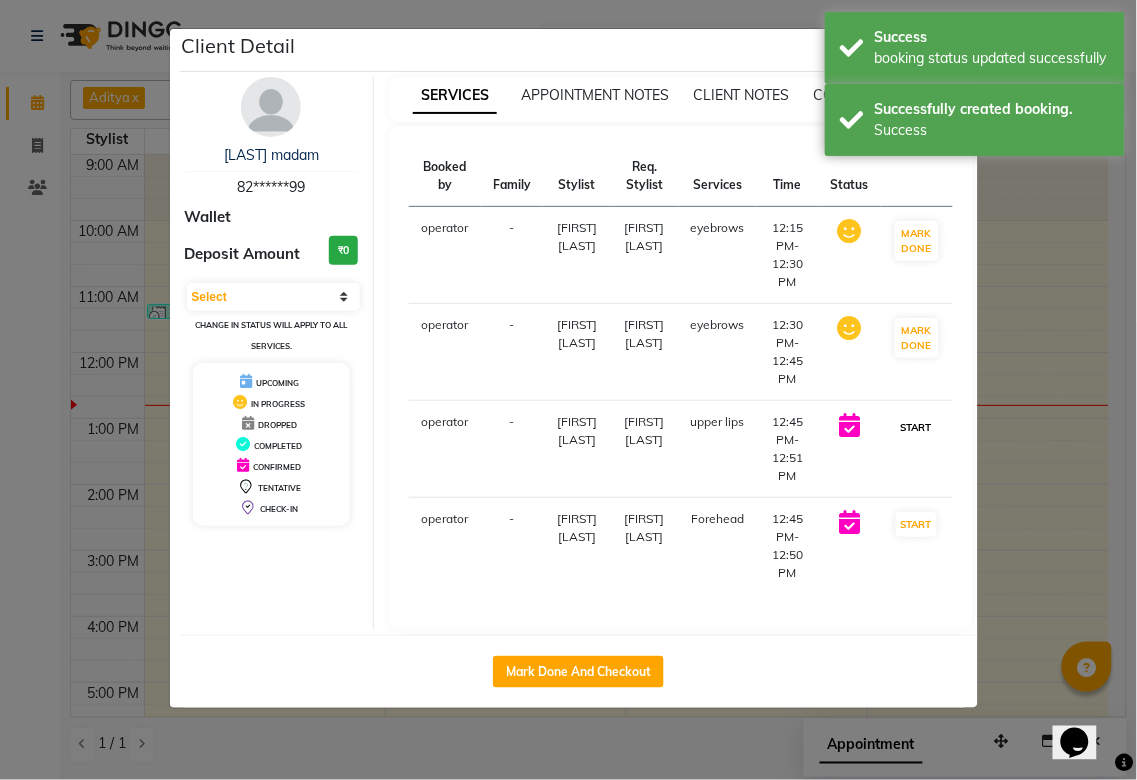 click on "START" at bounding box center [916, 427] 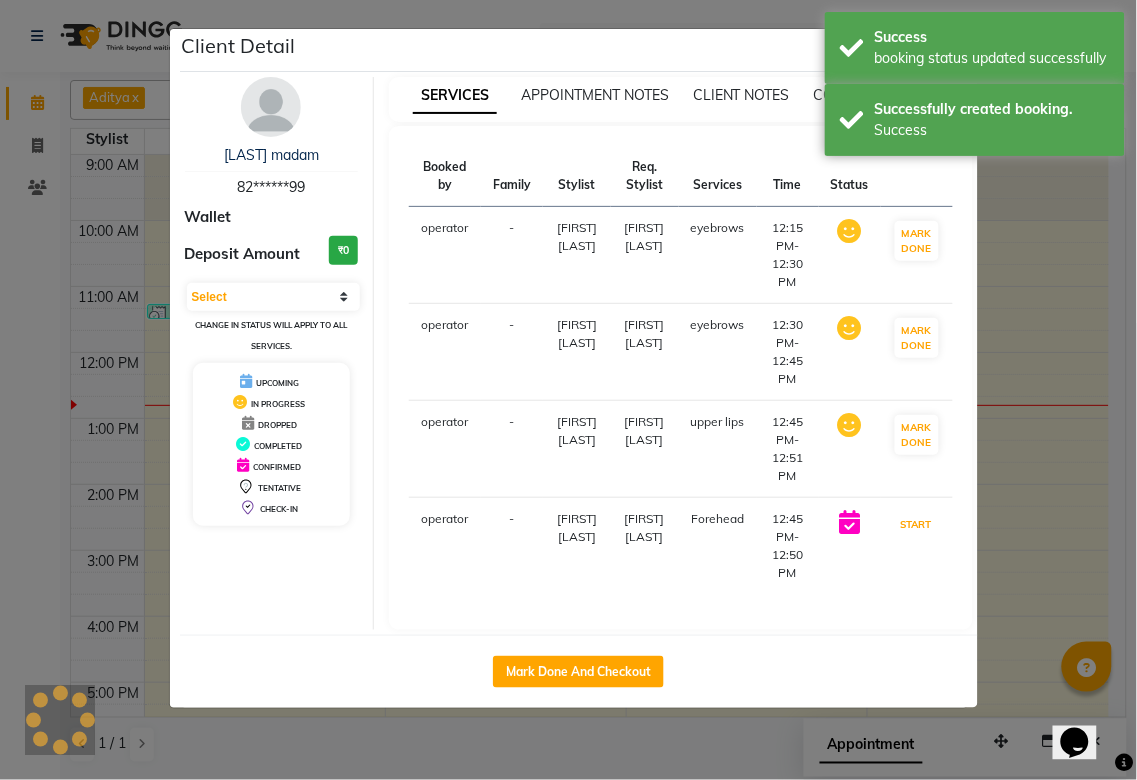 click on "START" at bounding box center [916, 524] 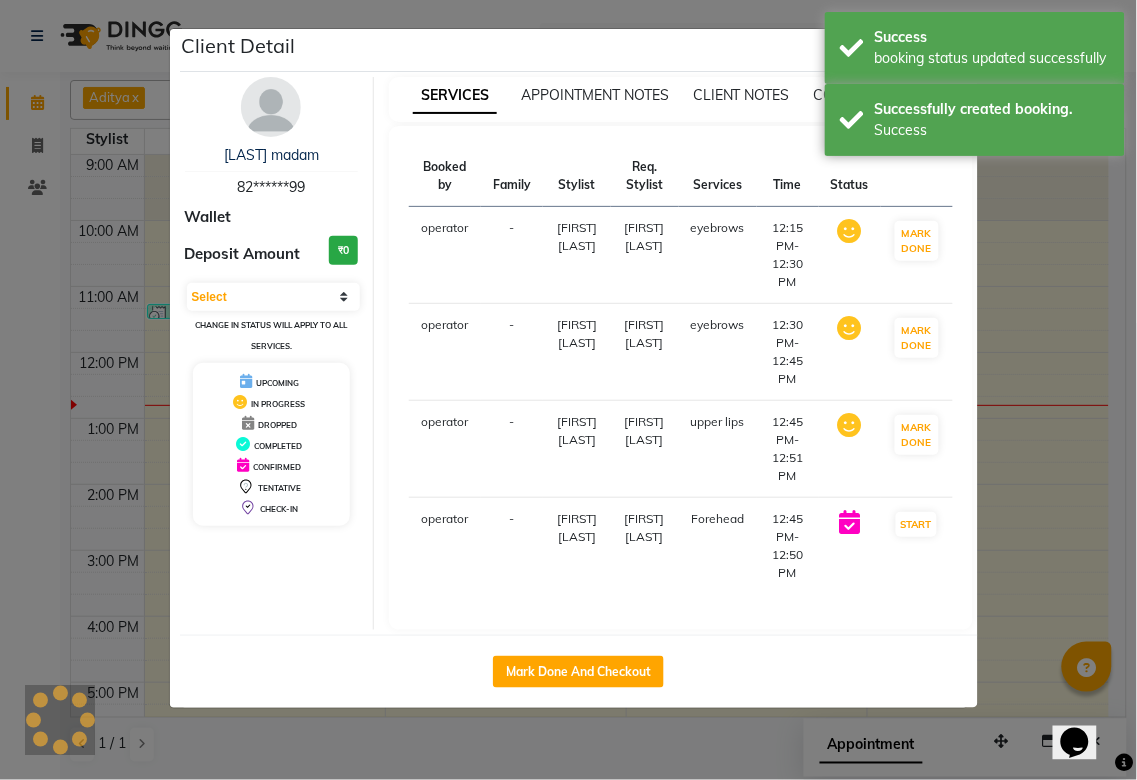 select on "1" 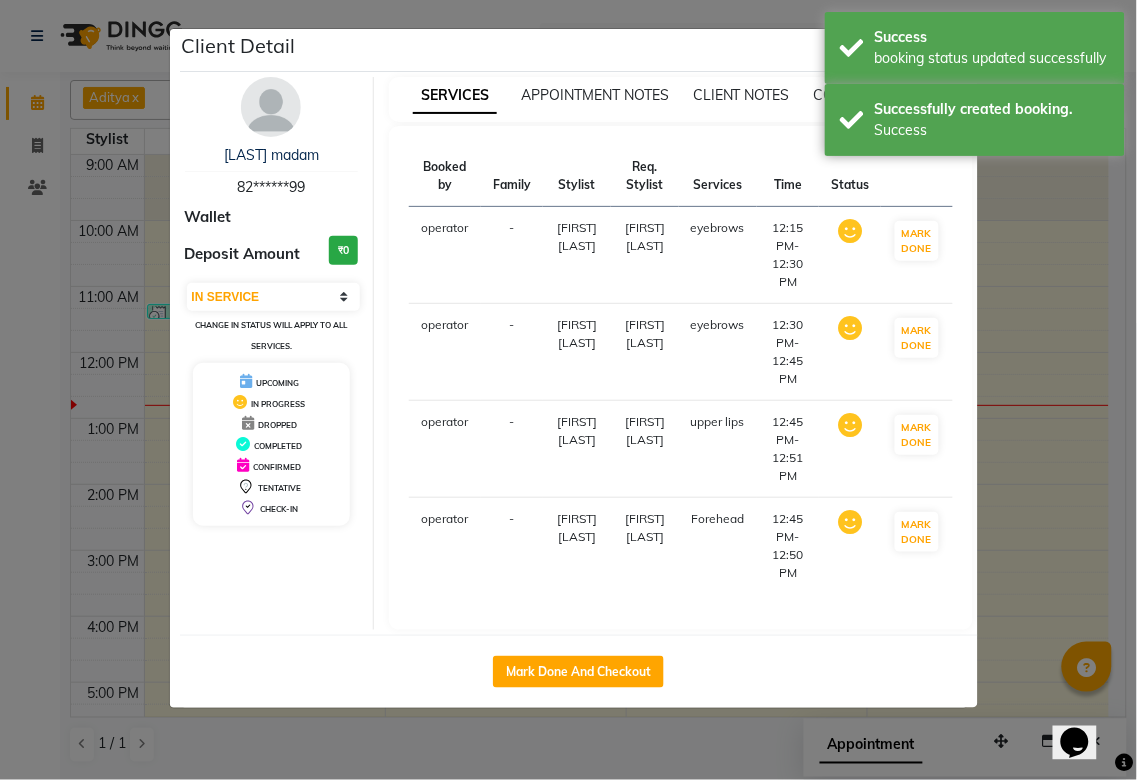 click on "SERVICES APPOINTMENT NOTES CLIENT NOTES CONSUMPTION Booked by Family Stylist Req. Stylist Services Time Status  operator  - [FIRST] [LAST] [FIRST] [LAST]  [SERVICE]   [TIME]-[TIME]   MARK DONE   operator  - [FIRST] [LAST] [FIRST] [LAST]  [SERVICE]   [TIME]-[TIME]   MARK DONE   operator  - [FIRST] [LAST] [FIRST] [LAST]  [SERVICE]   [TIME]-[TIME]   MARK DONE   operator  - [FIRST] [LAST] [FIRST] [LAST]  [SERVICE]   [TIME]-[TIME]   MARK DONE" at bounding box center (681, 353) 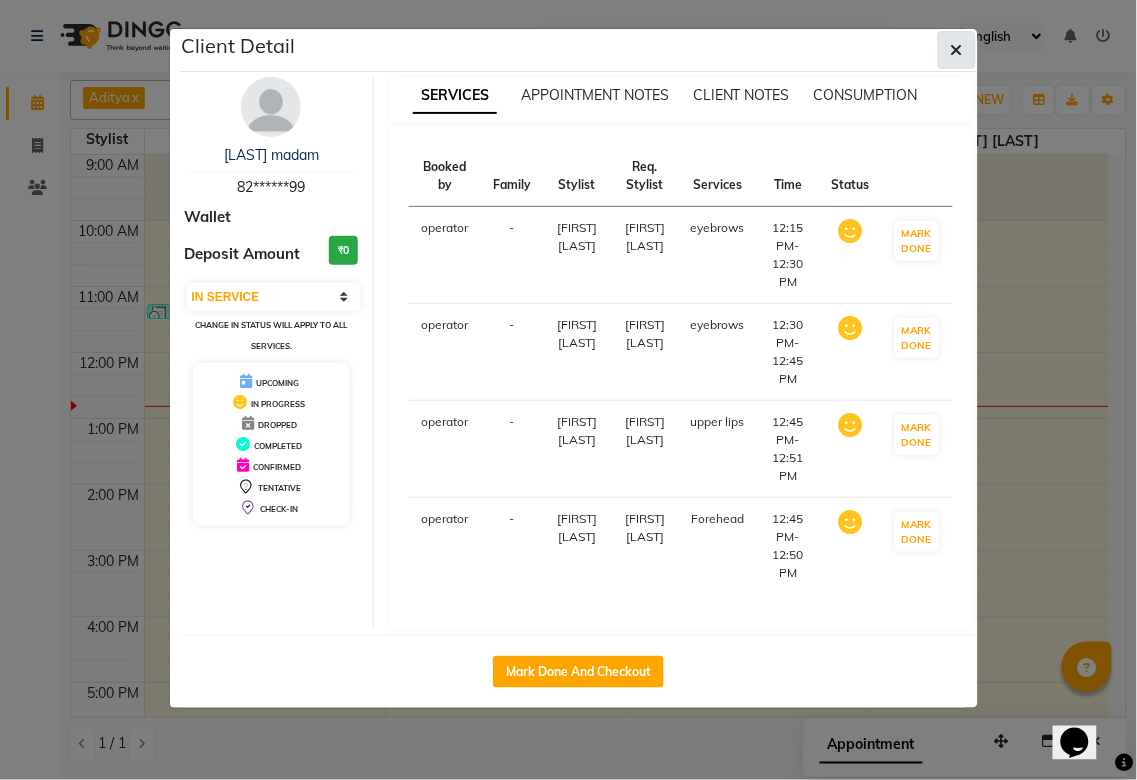 click 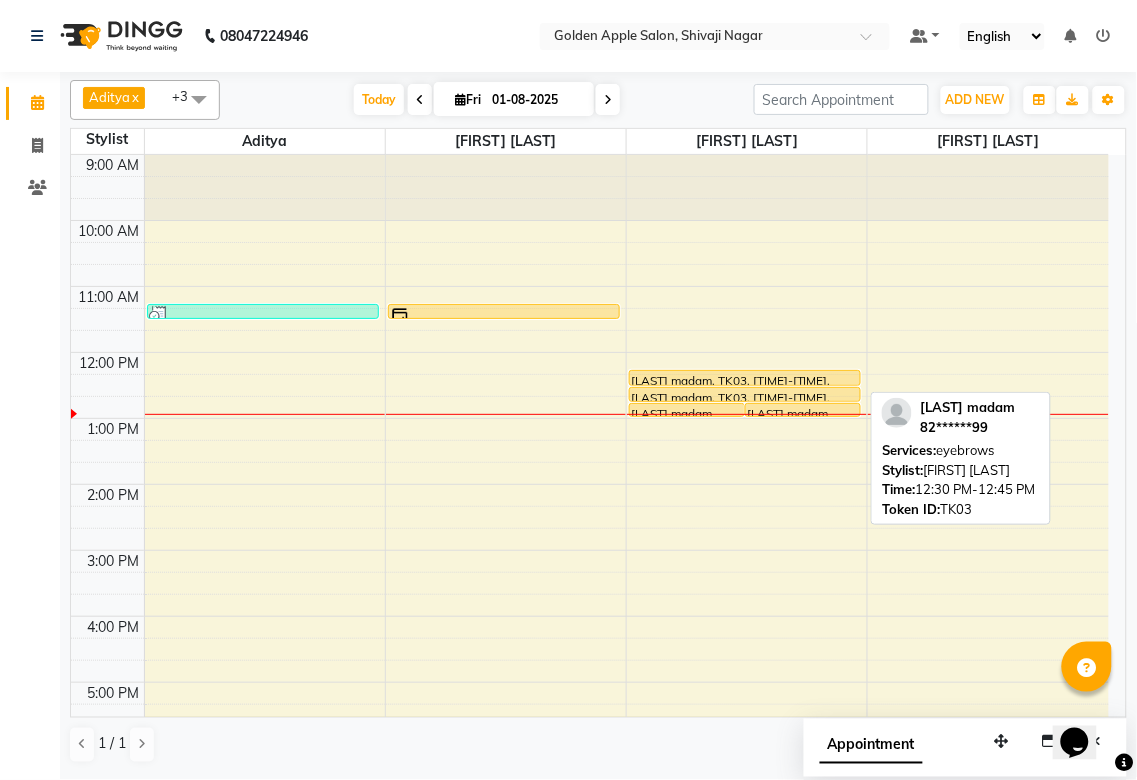 click at bounding box center (745, 401) 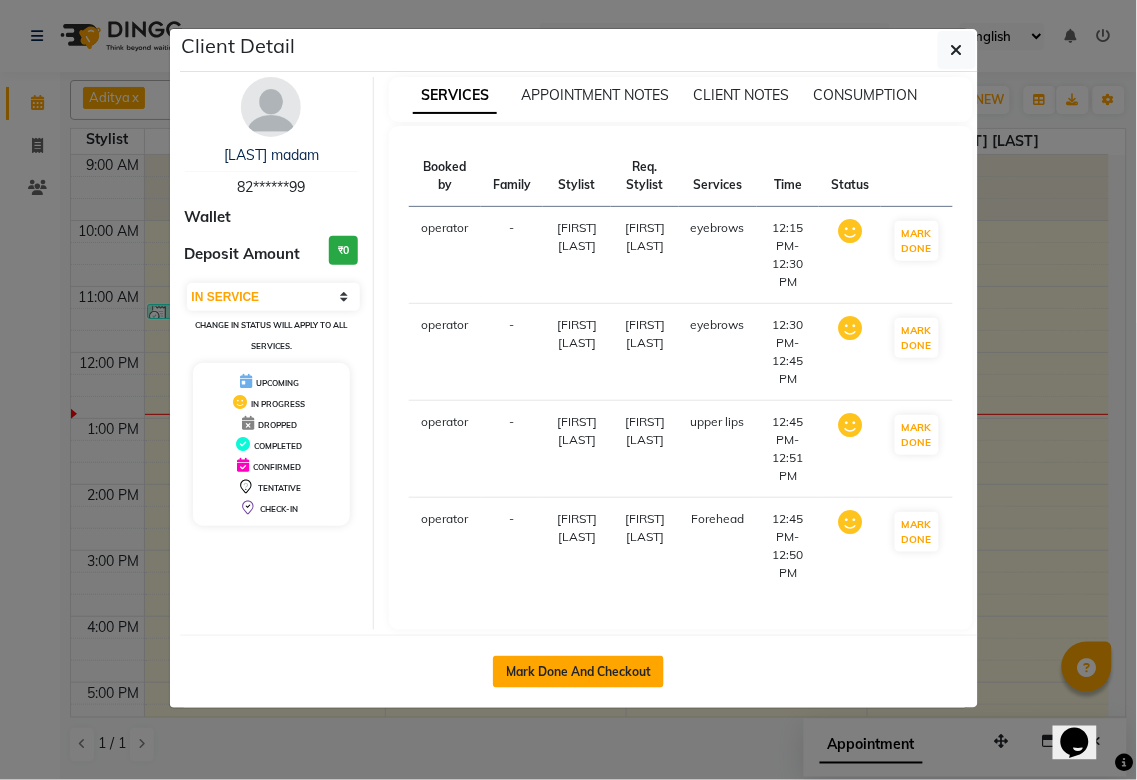 click on "Mark Done And Checkout" 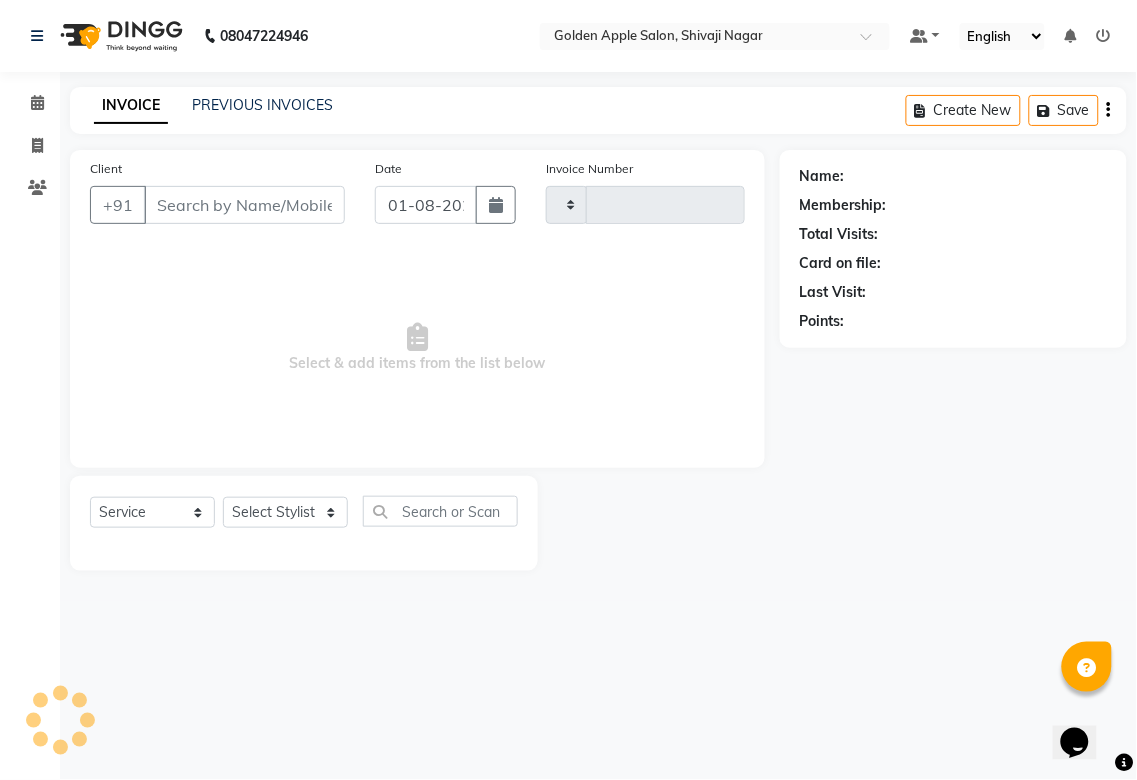type on "1342" 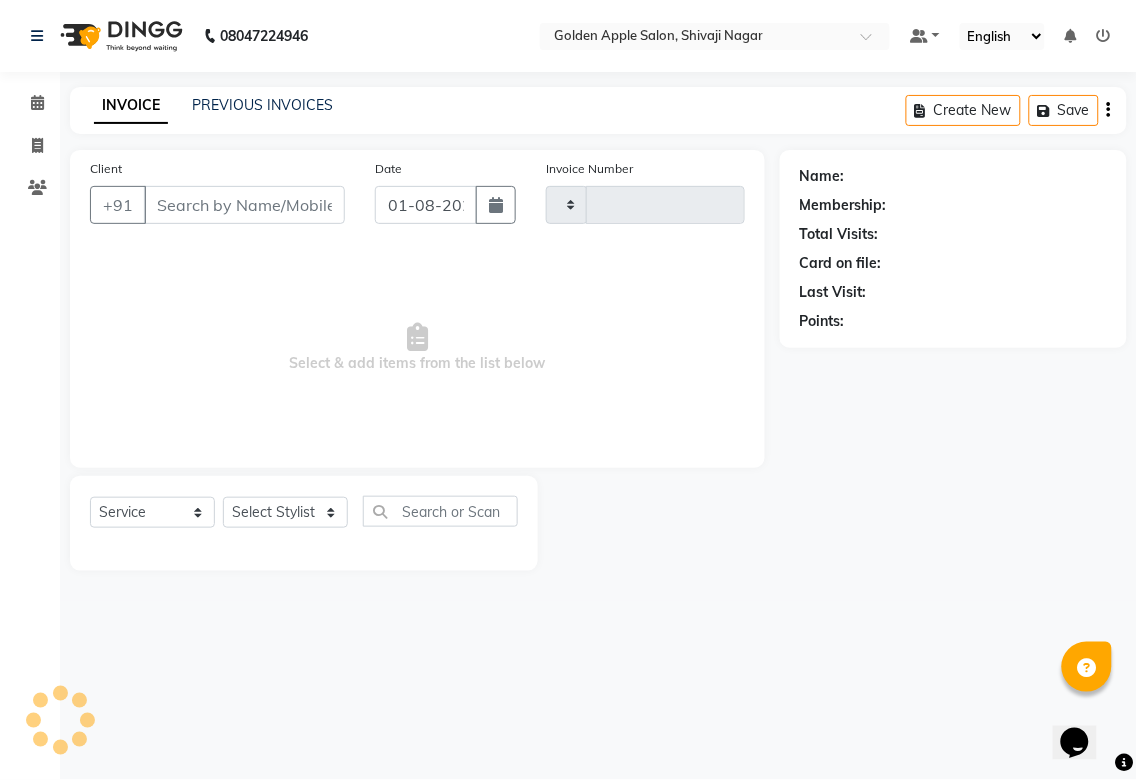 select on "6072" 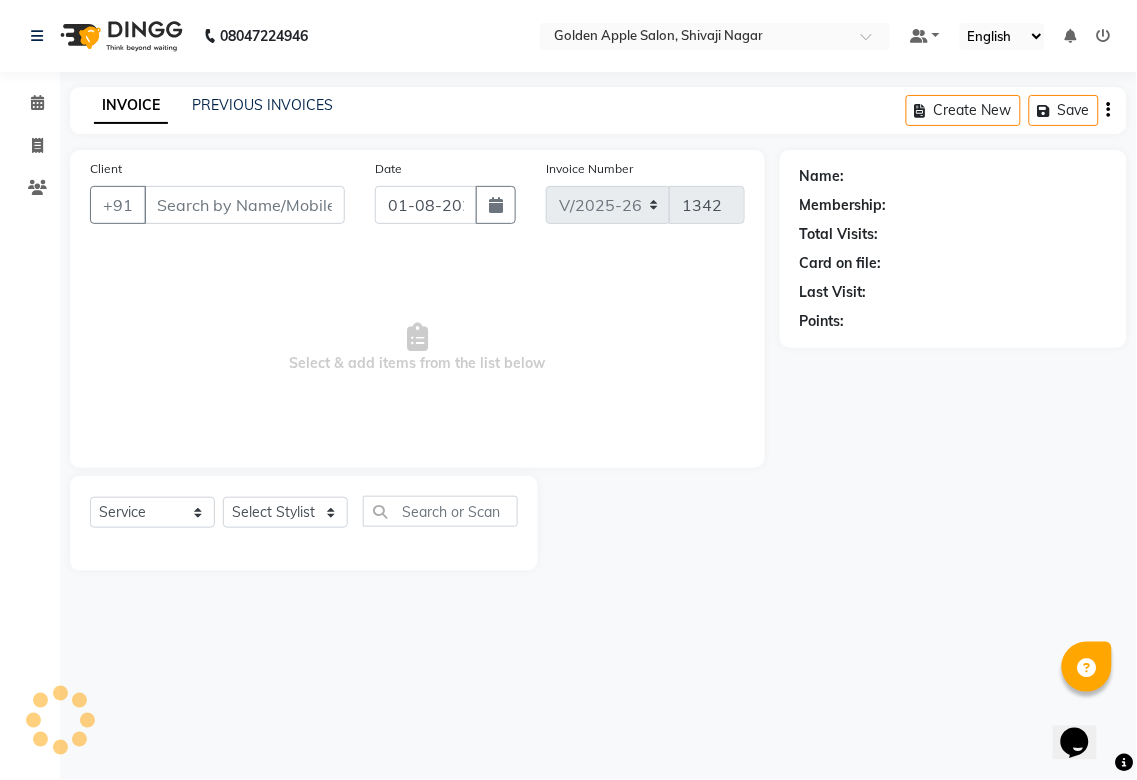 type on "82******99" 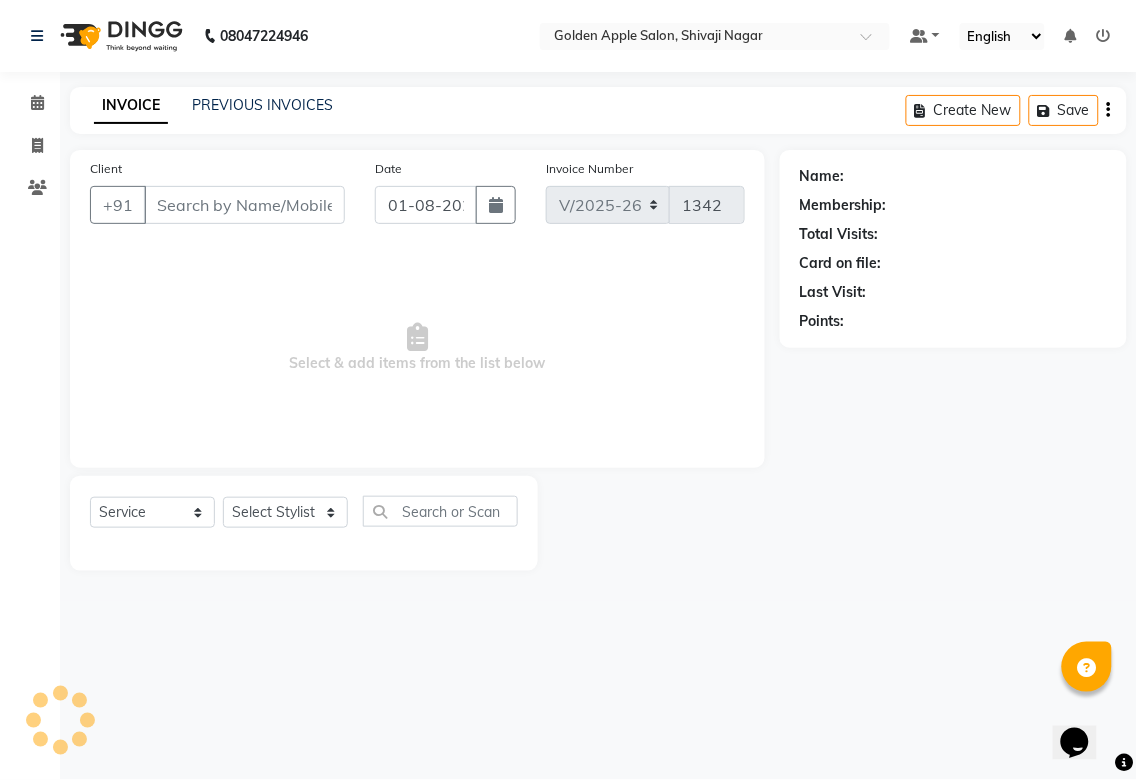 select on "[POSTAL CODE]" 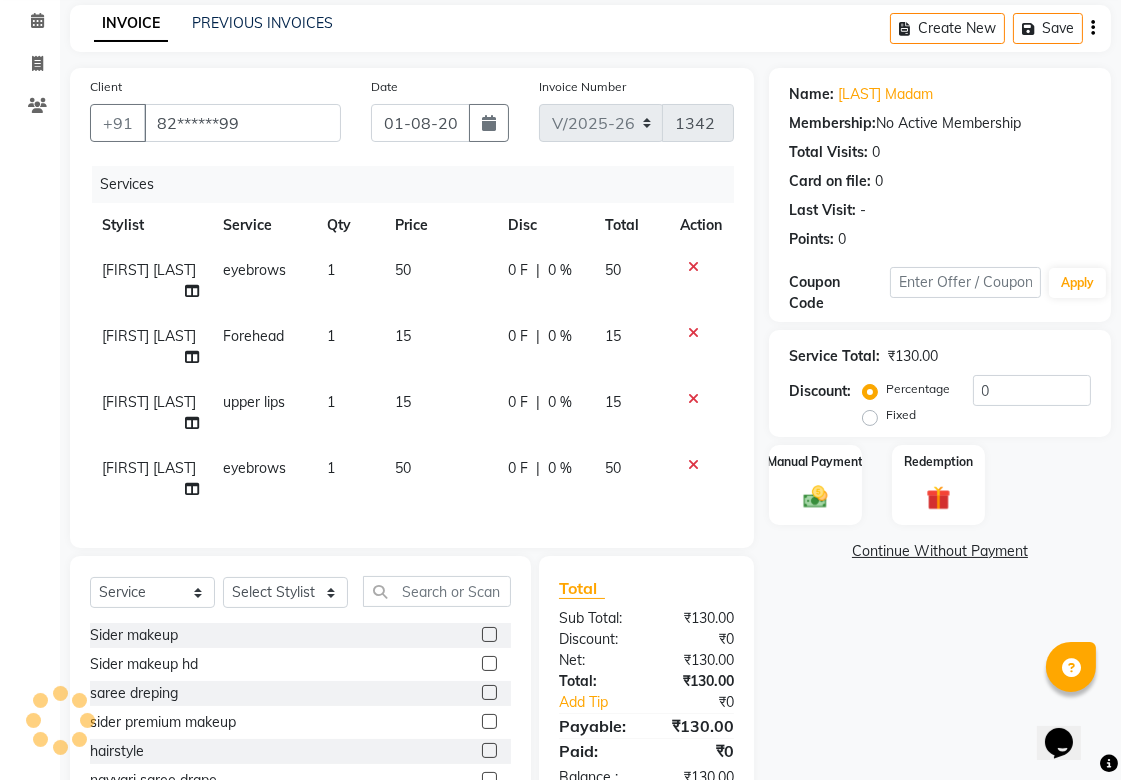 scroll, scrollTop: 200, scrollLeft: 0, axis: vertical 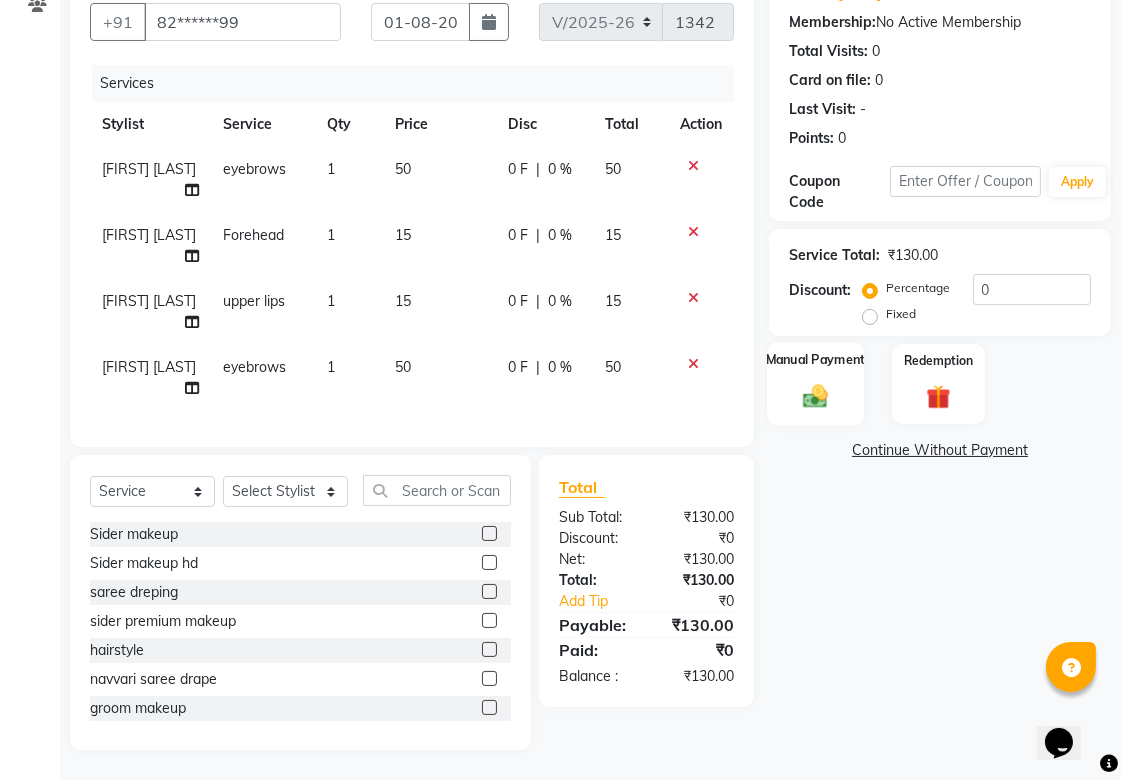 click on "Manual Payment" 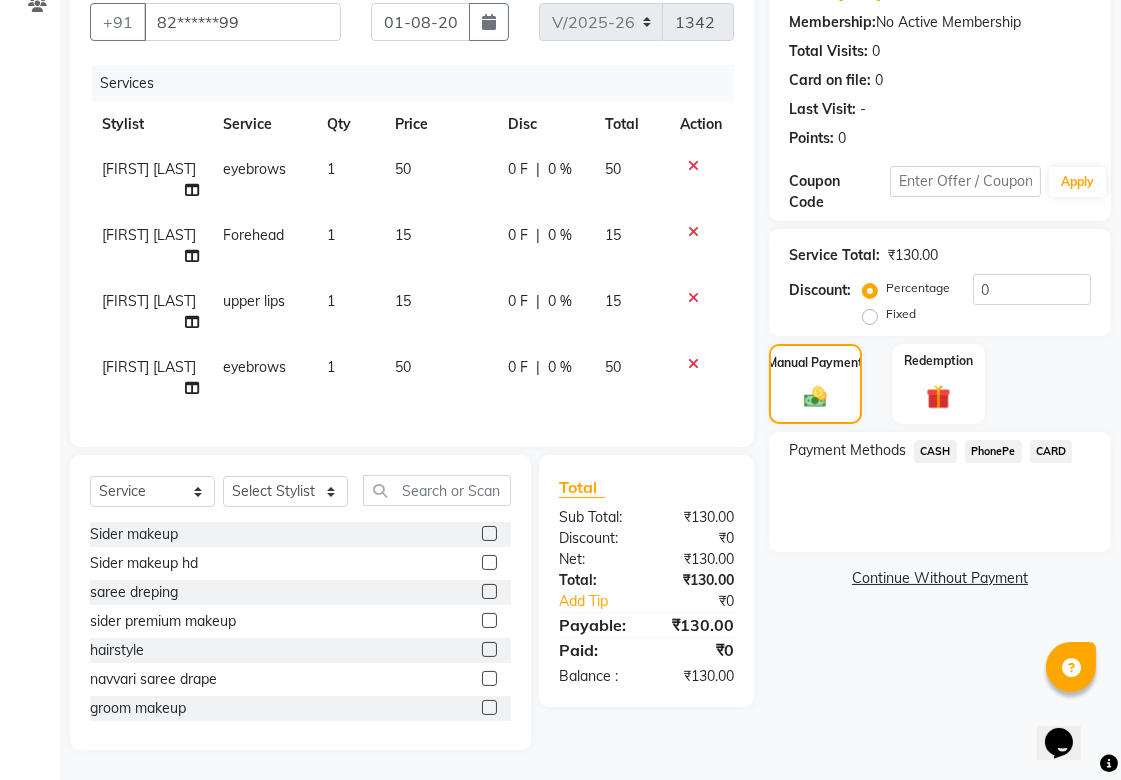 click on "PhonePe" 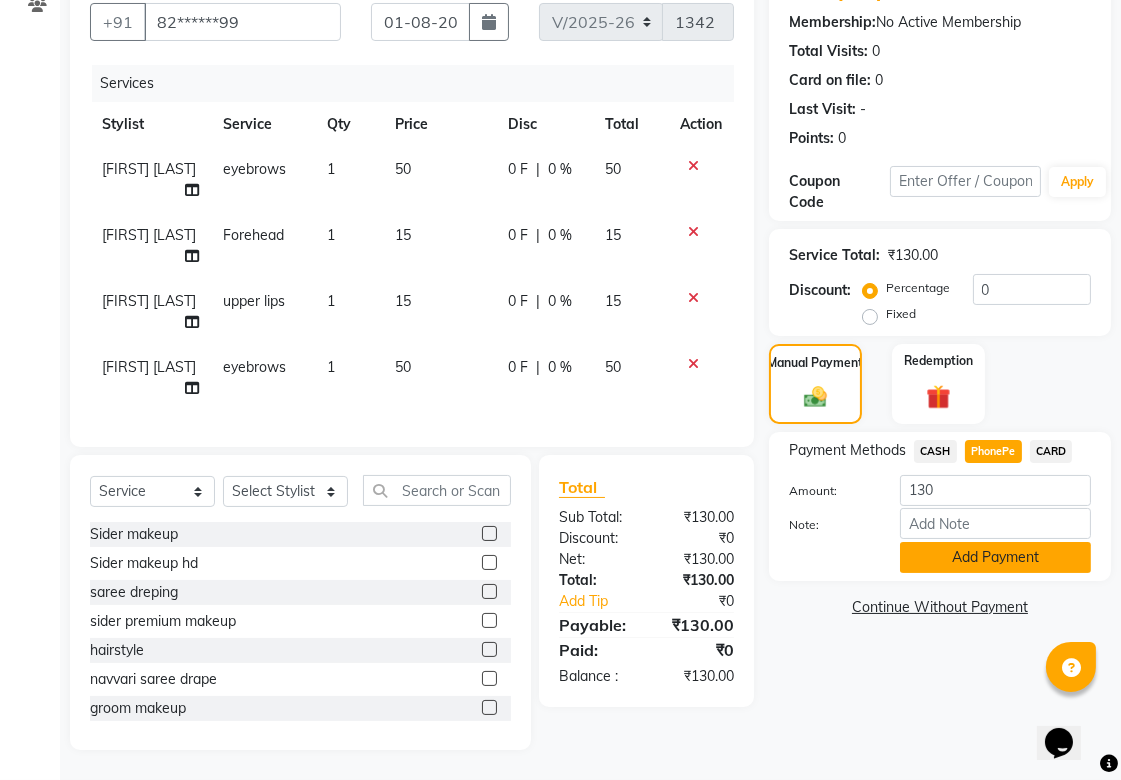 click on "Add Payment" 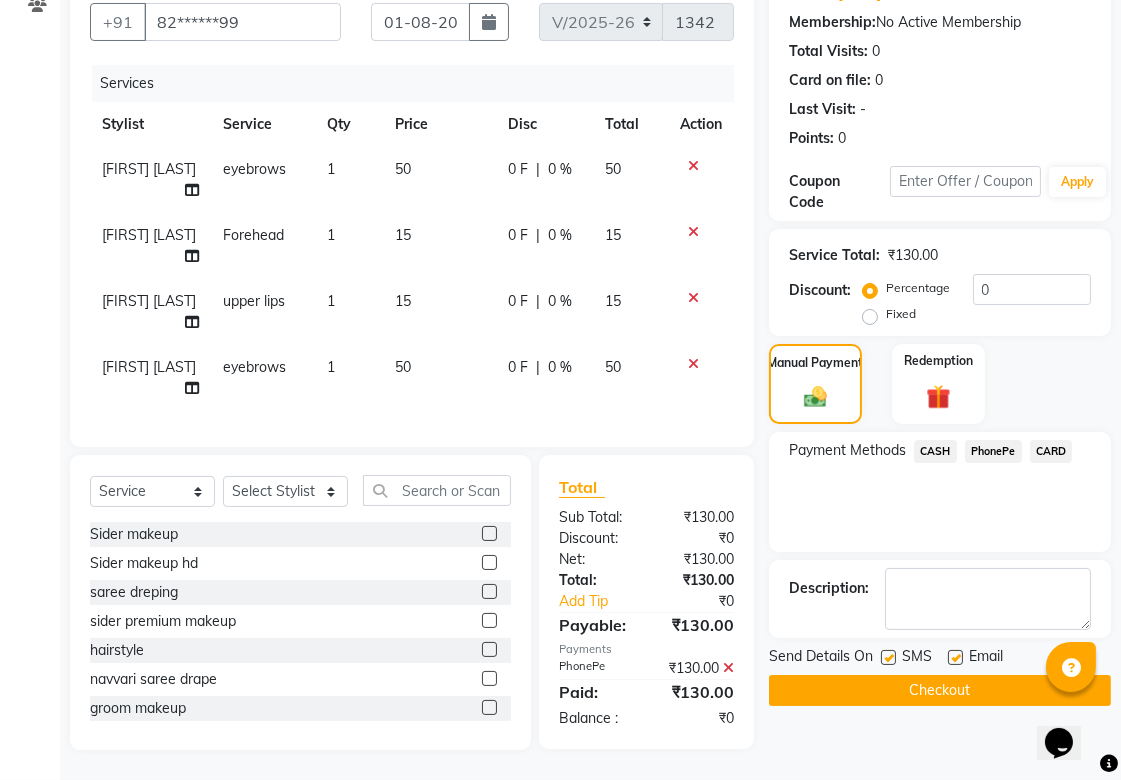 scroll, scrollTop: 220, scrollLeft: 0, axis: vertical 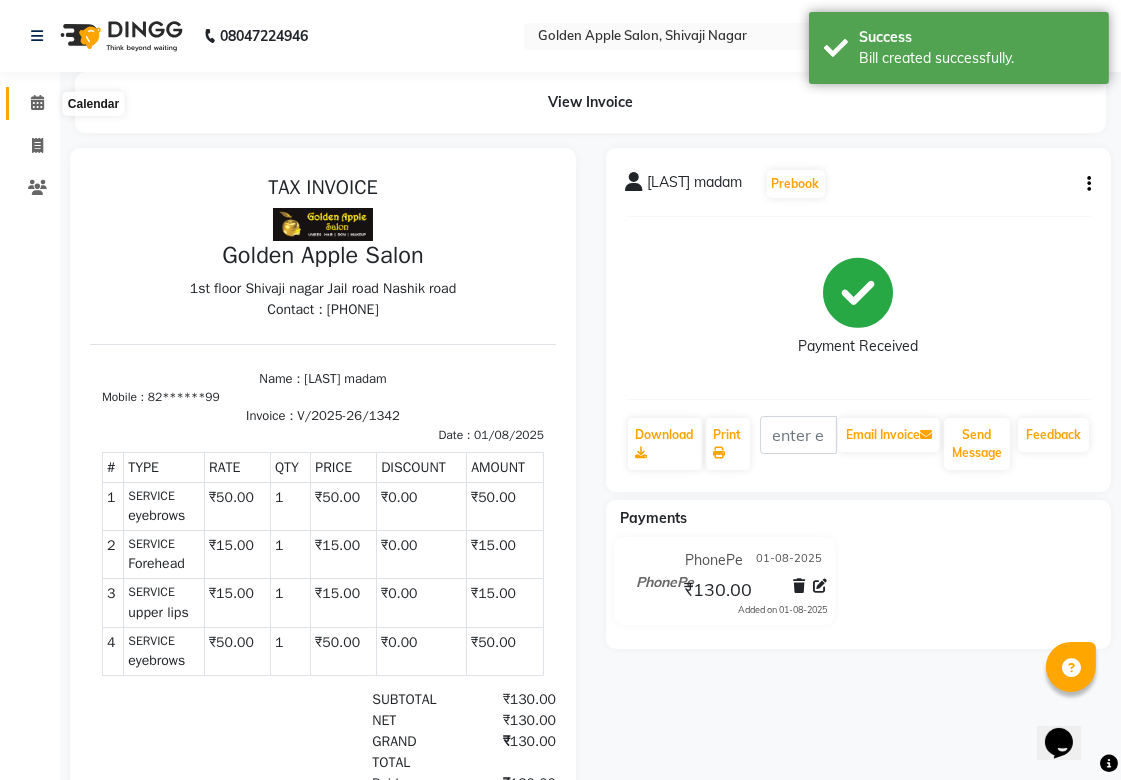 click 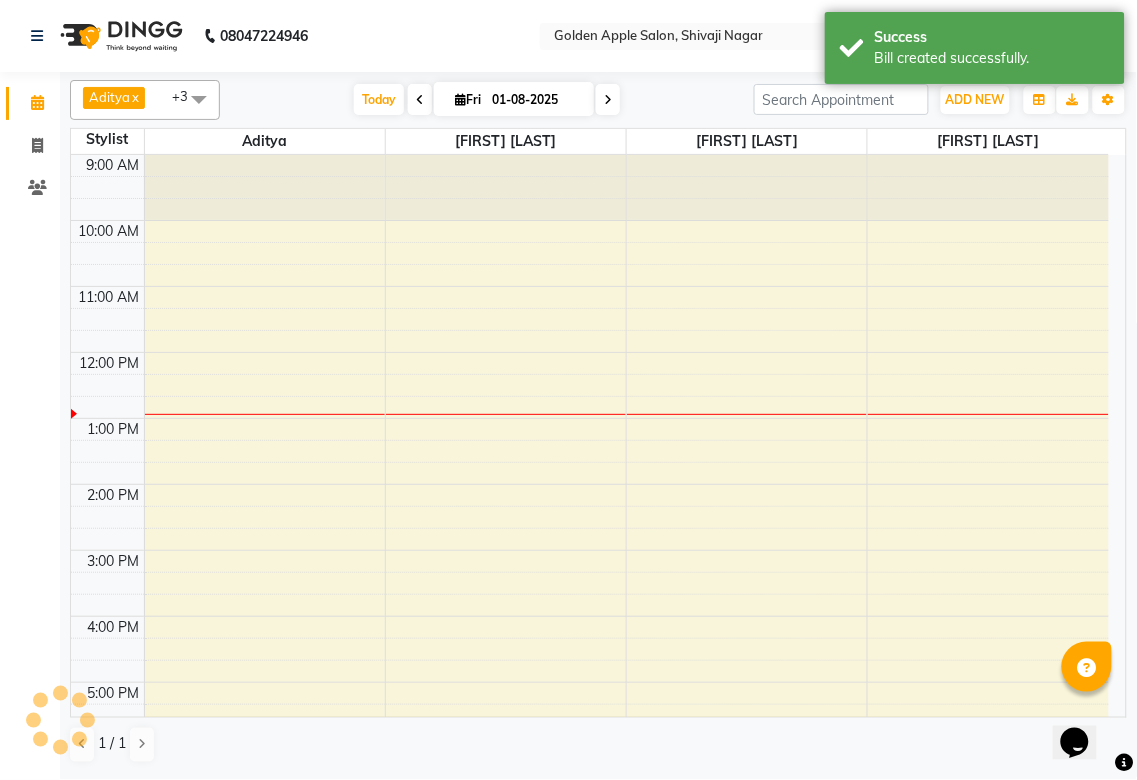scroll, scrollTop: 0, scrollLeft: 0, axis: both 